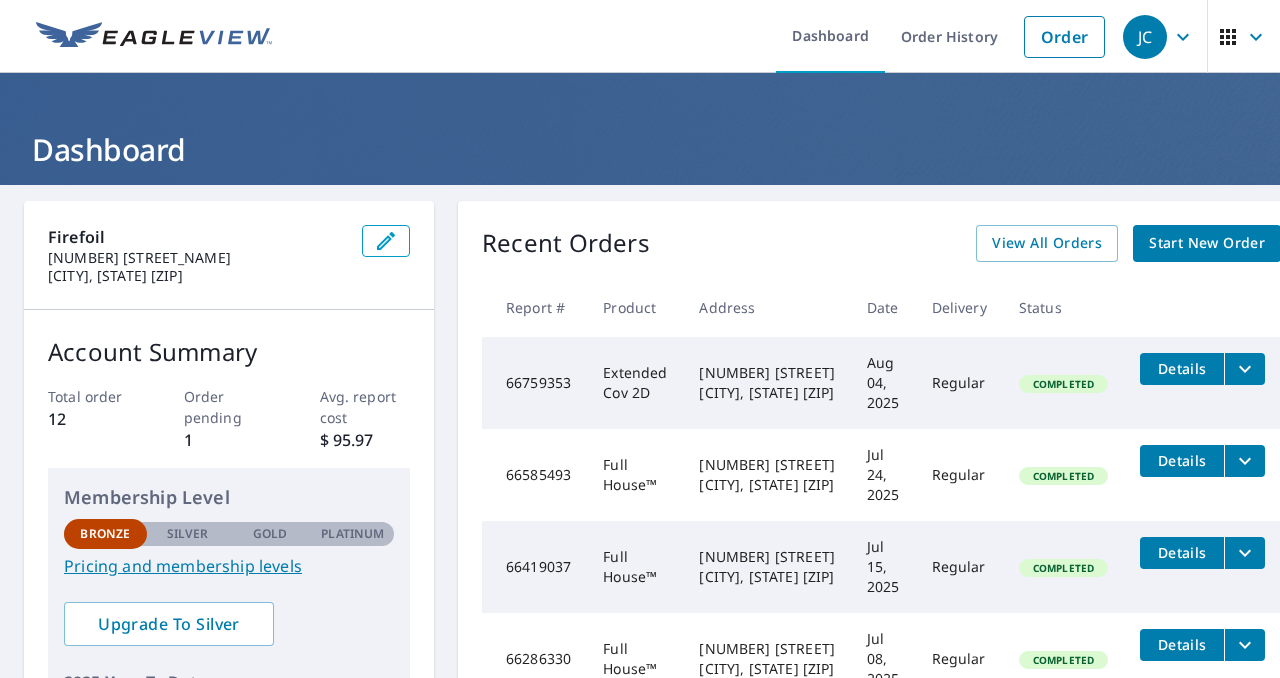 scroll, scrollTop: 0, scrollLeft: 0, axis: both 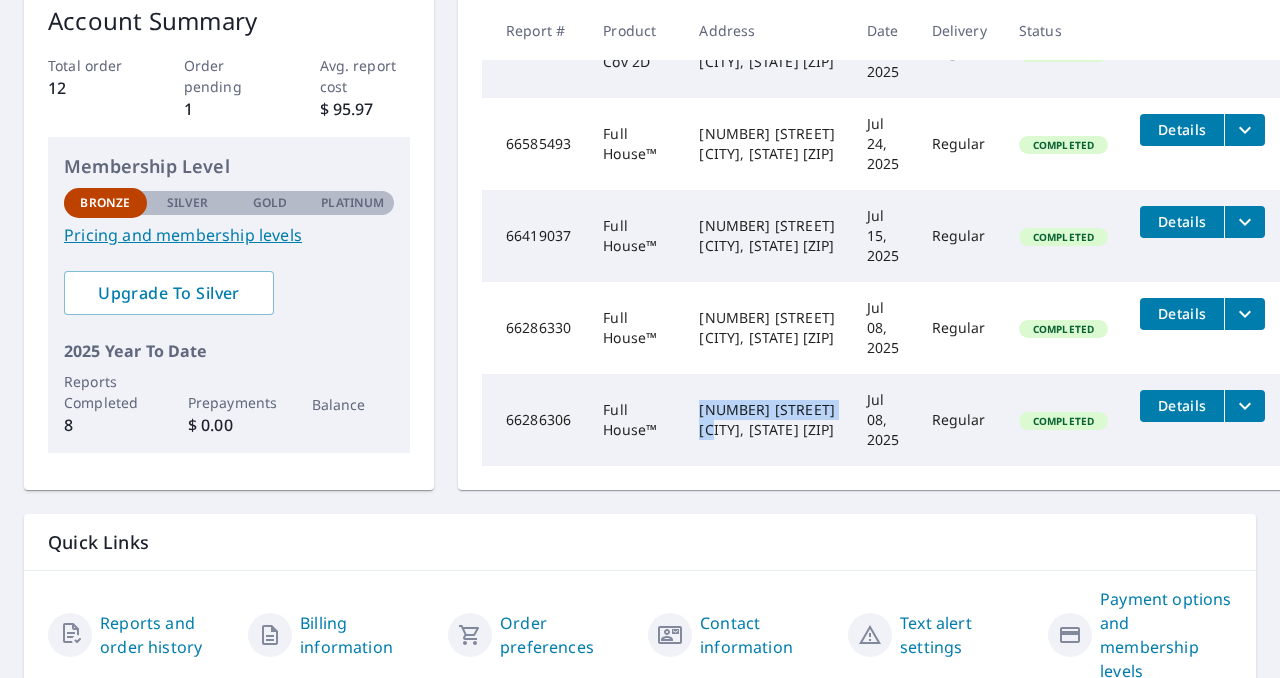 drag, startPoint x: 697, startPoint y: 405, endPoint x: 842, endPoint y: 405, distance: 145 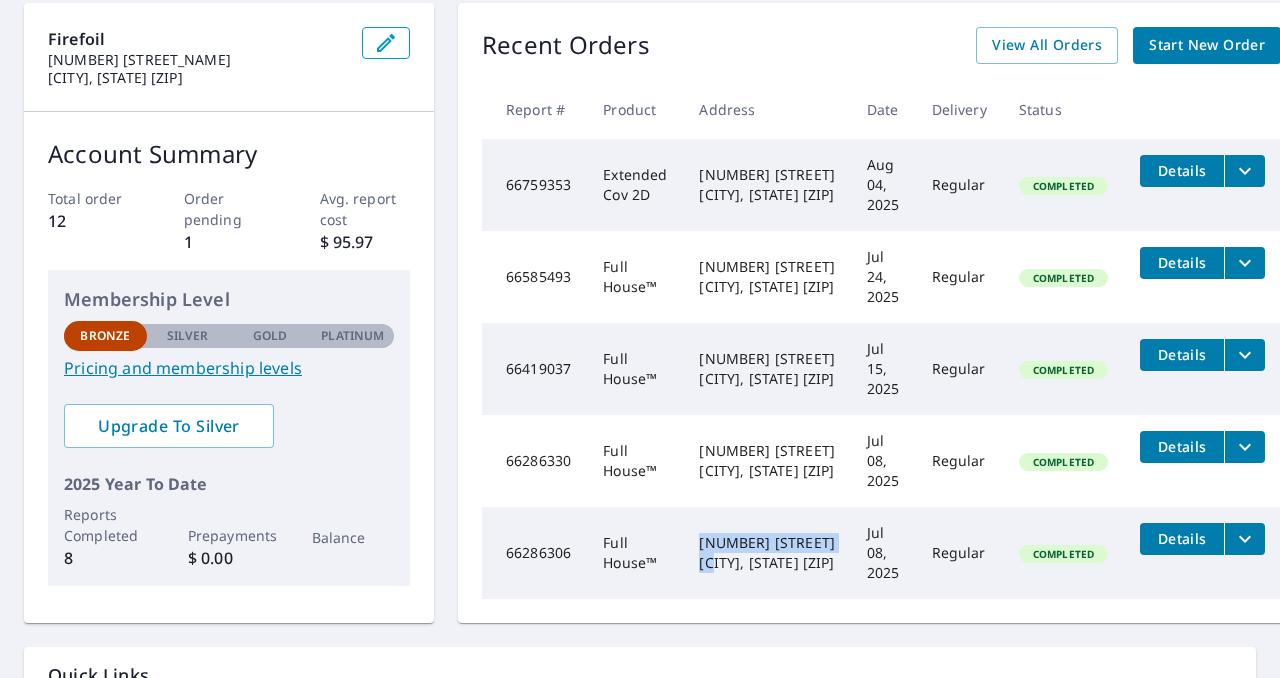scroll, scrollTop: 0, scrollLeft: 0, axis: both 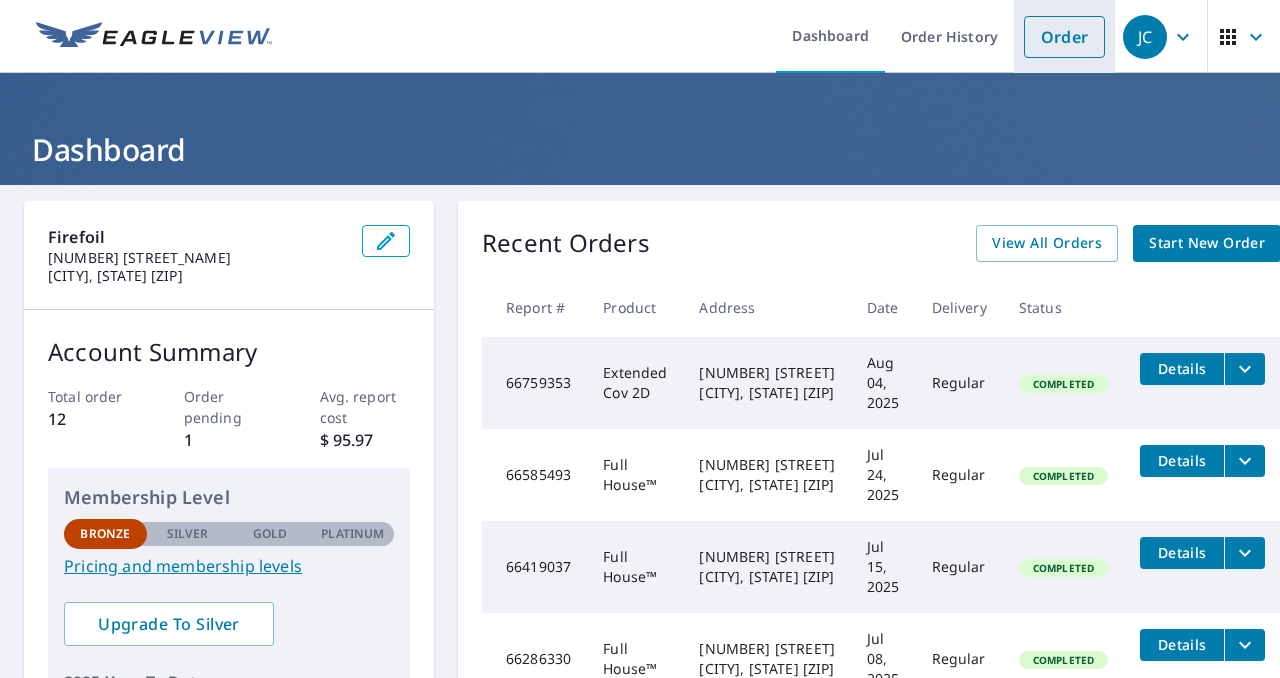 click on "Order" at bounding box center (1064, 37) 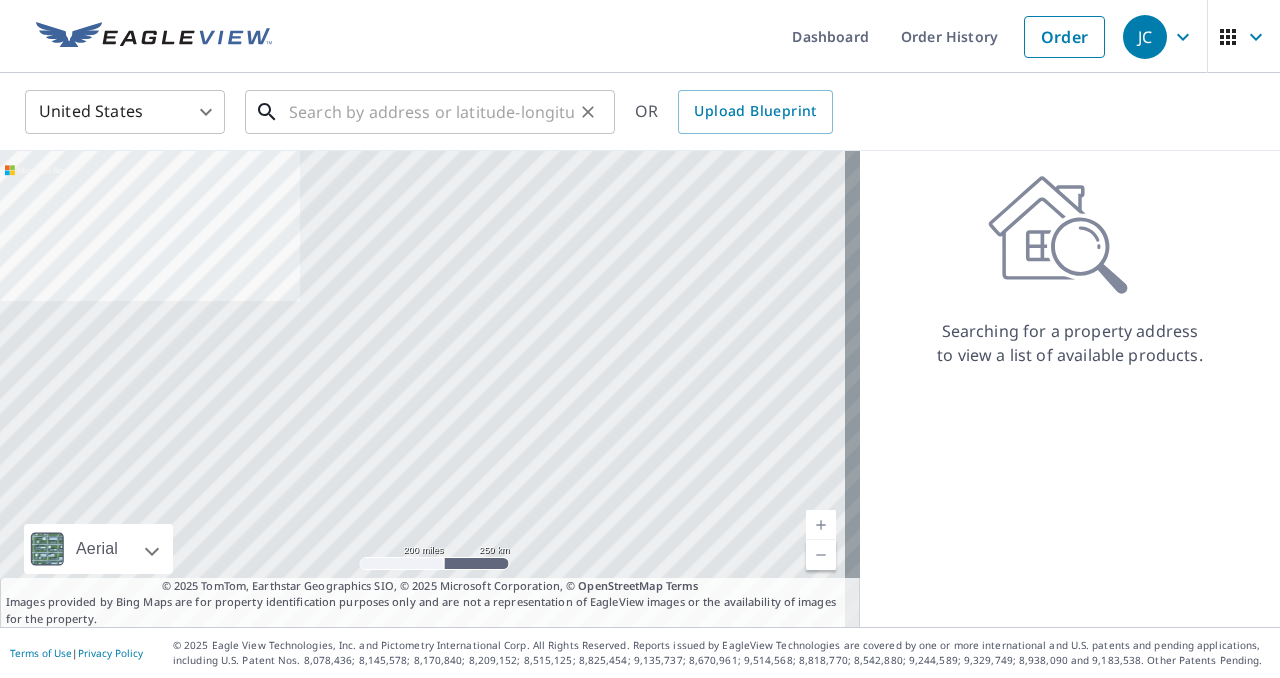 click at bounding box center [431, 112] 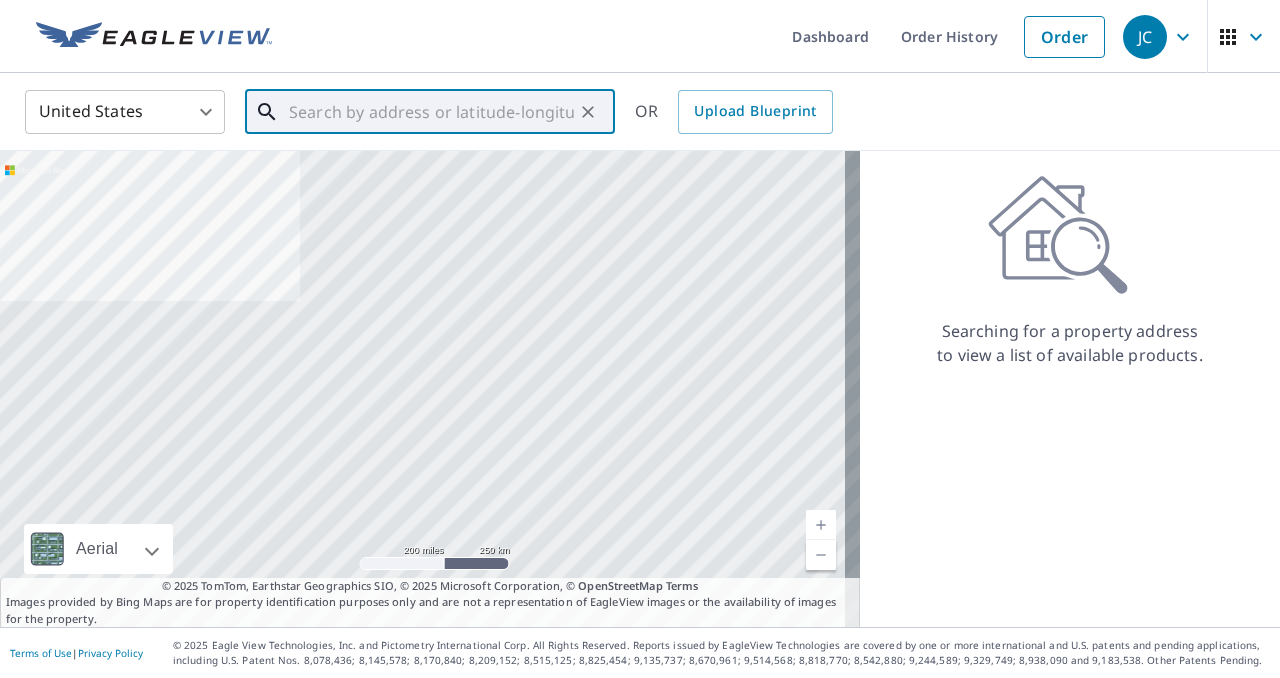 paste on "[NUMBER] [STREET]" 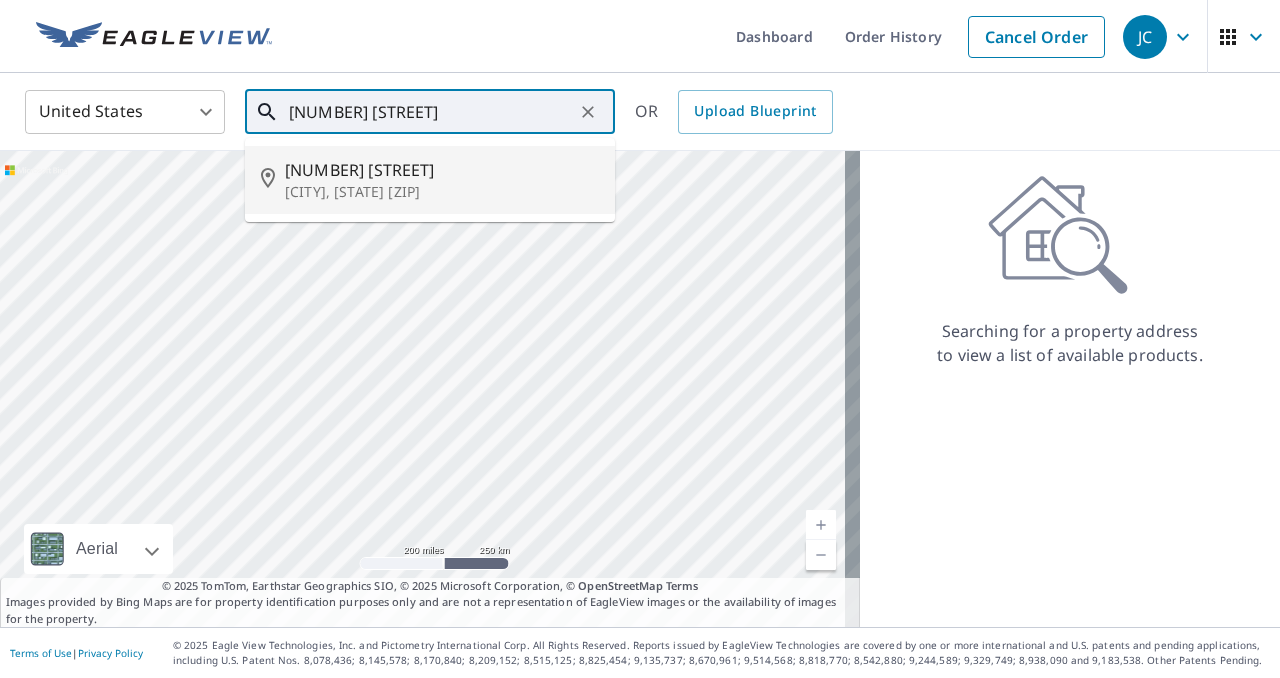click on "[NUMBER] [STREET]" at bounding box center [442, 170] 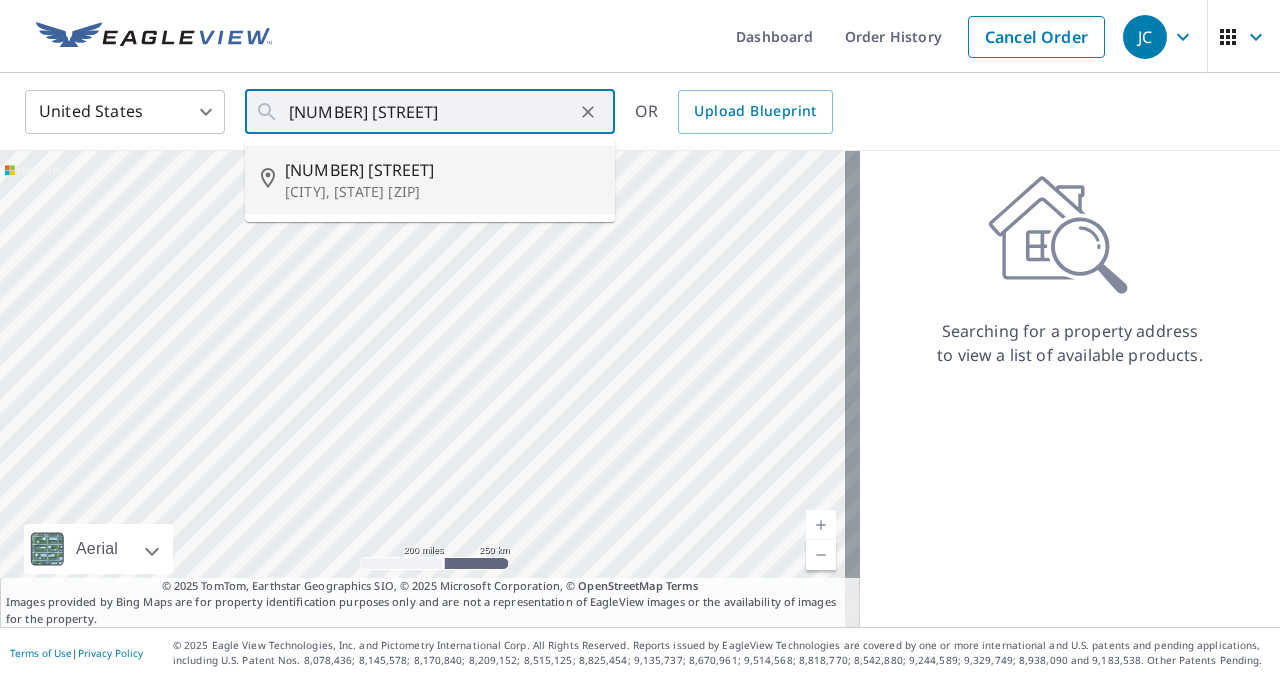 type on "[NUMBER] [STREET] [CITY], [STATE] [ZIP]" 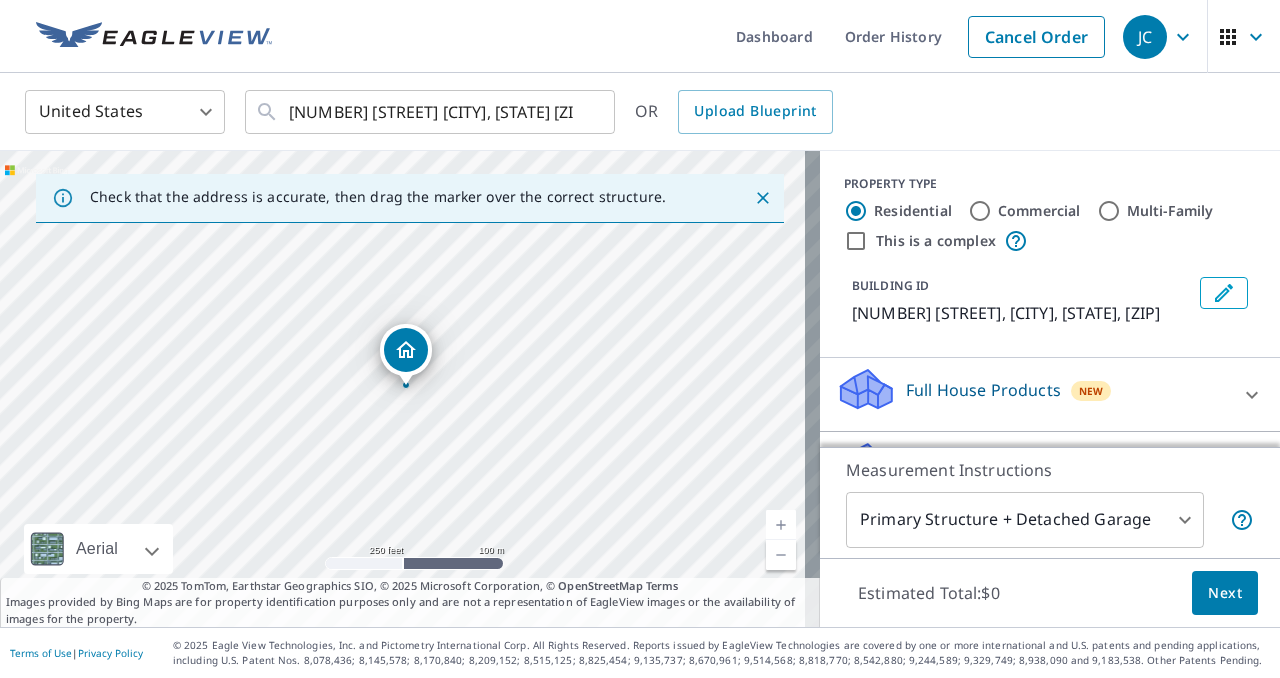 drag, startPoint x: 376, startPoint y: 433, endPoint x: 424, endPoint y: 422, distance: 49.24429 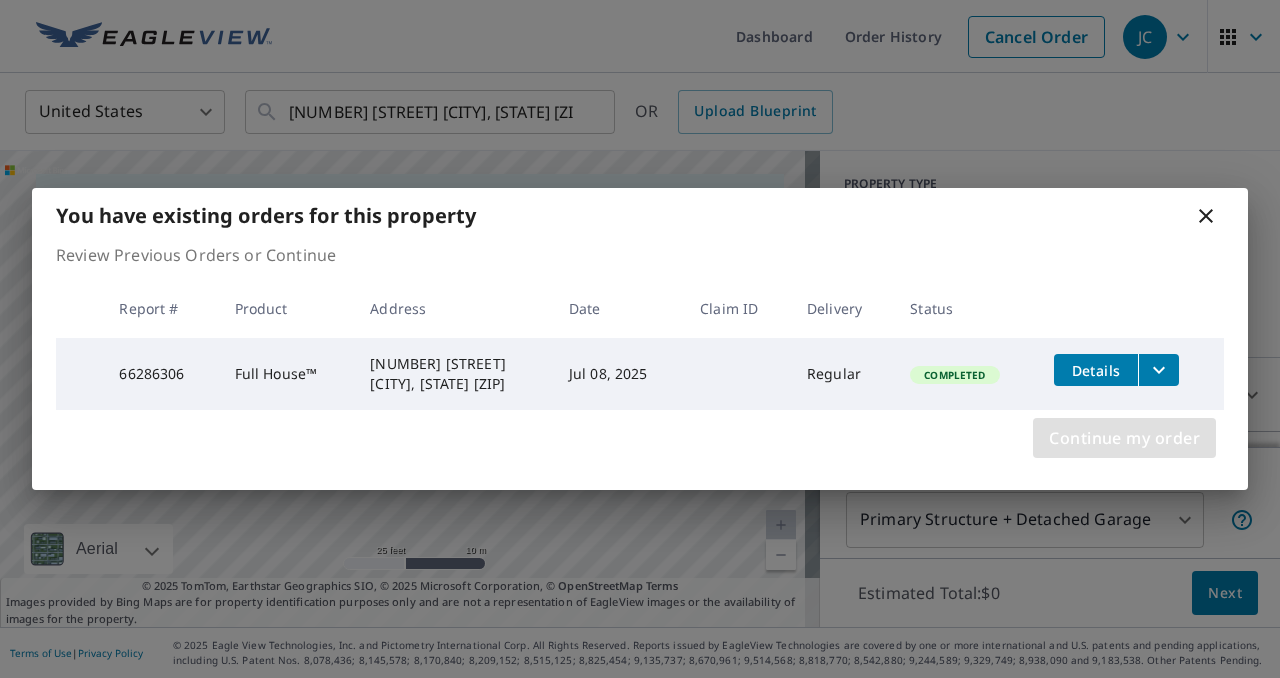 click on "Continue my order" at bounding box center (1124, 438) 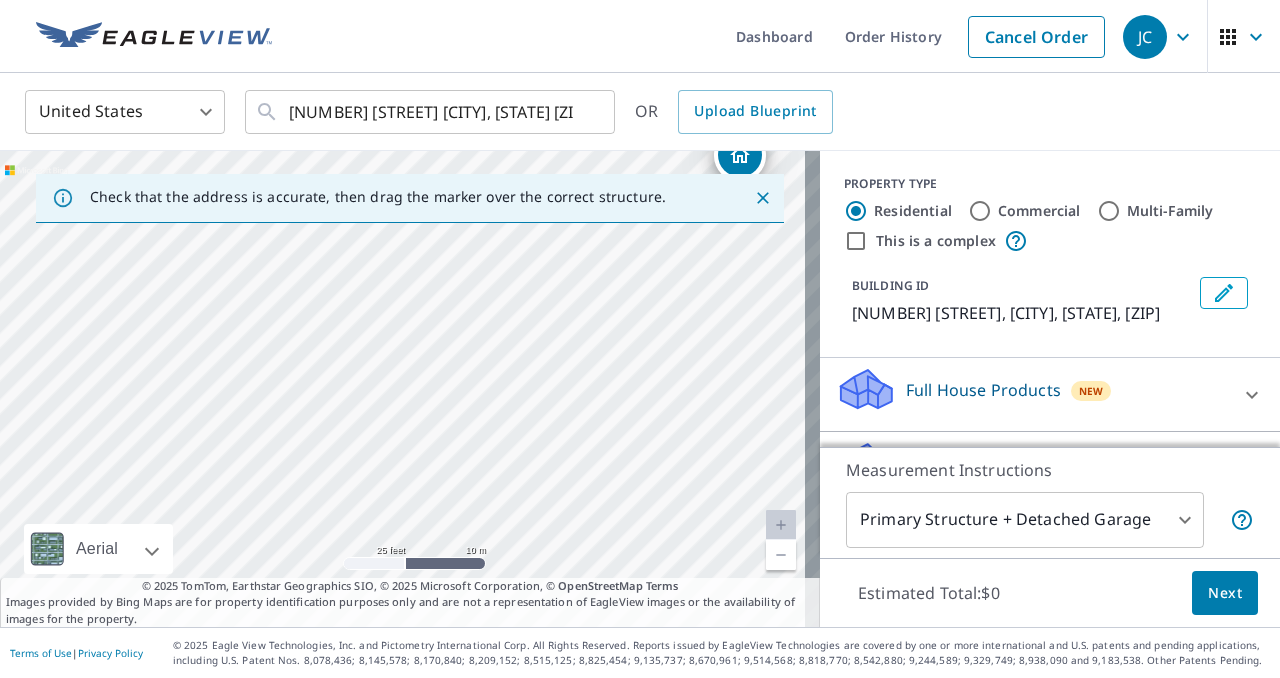 drag, startPoint x: 307, startPoint y: 345, endPoint x: 621, endPoint y: 128, distance: 381.68704 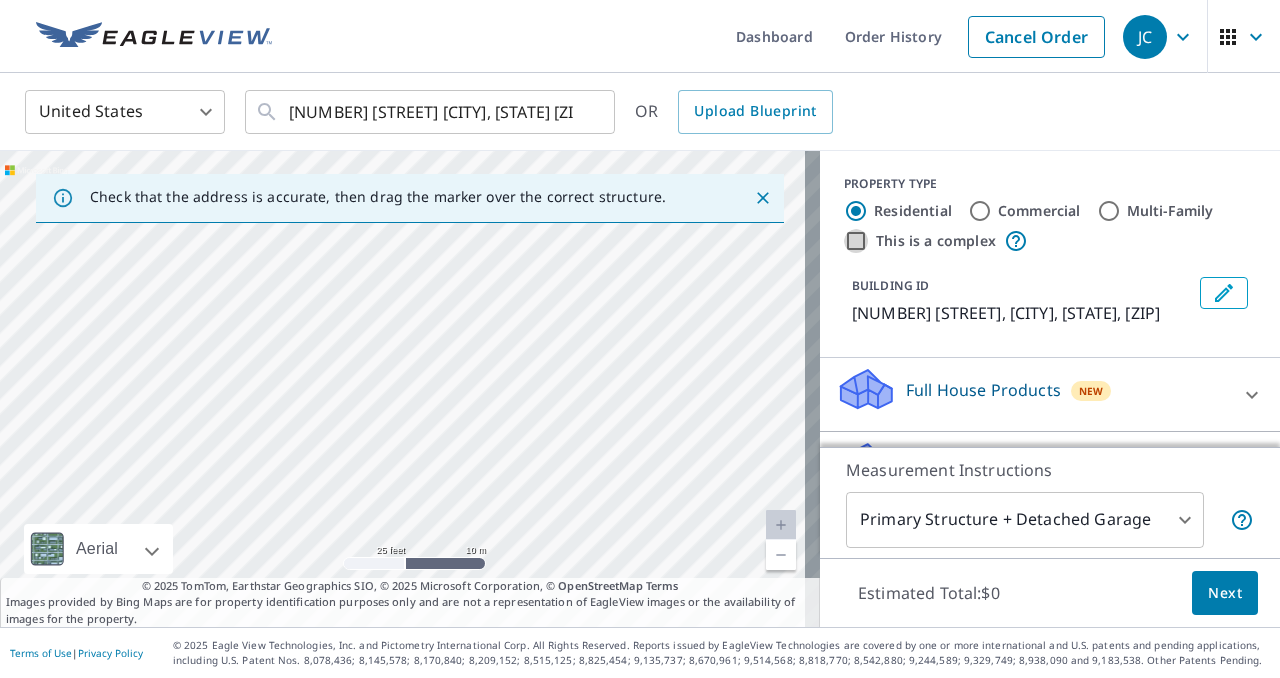click on "This is a complex" at bounding box center (856, 241) 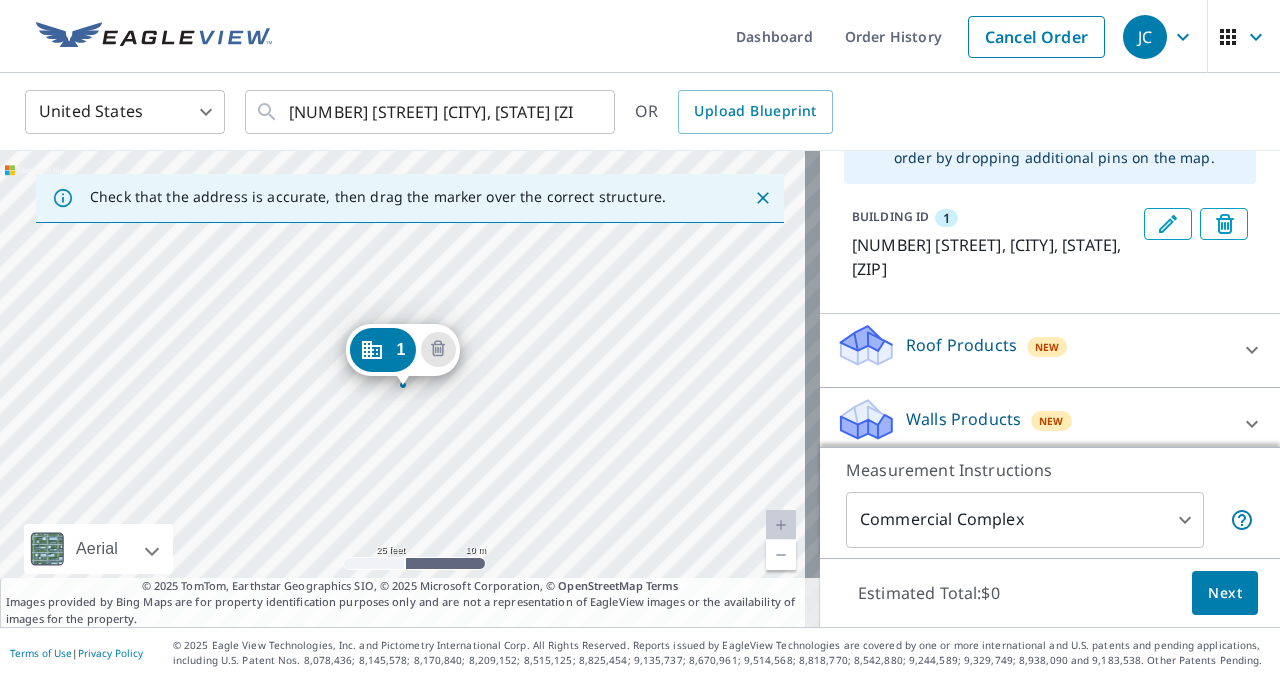 scroll, scrollTop: 141, scrollLeft: 0, axis: vertical 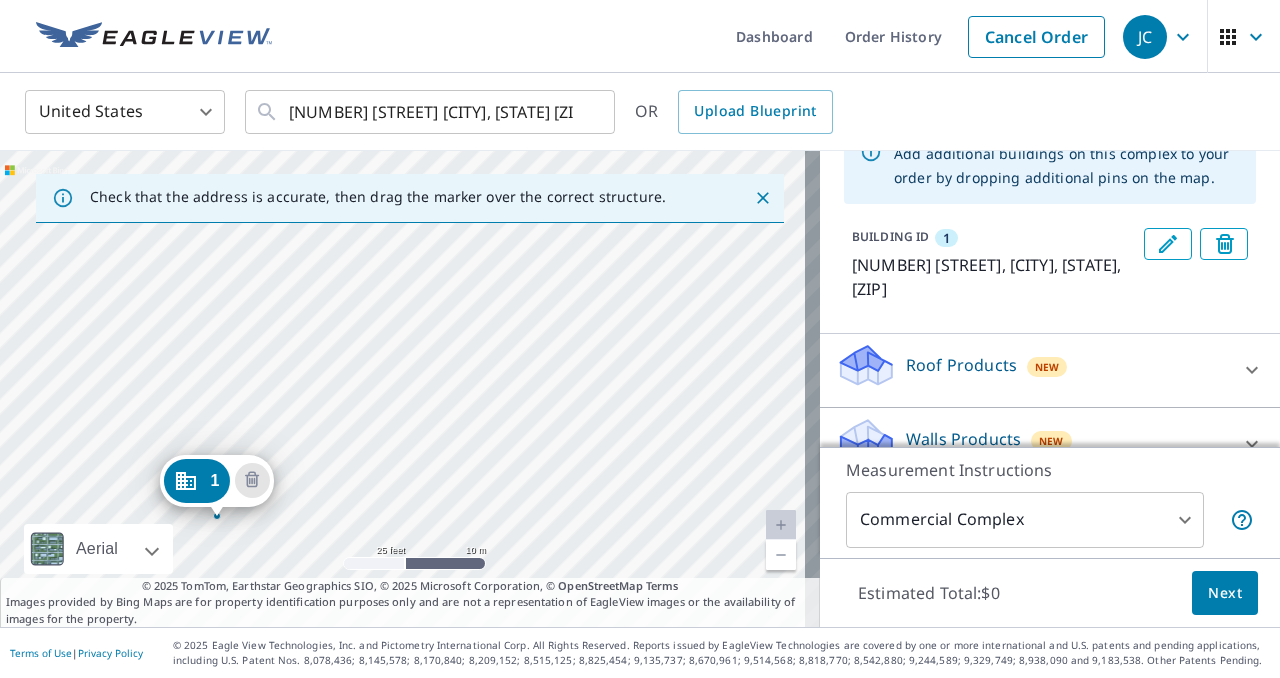click on "1 [NUMBER] [STREET] [CITY], [STATE] [ZIP]" at bounding box center (410, 389) 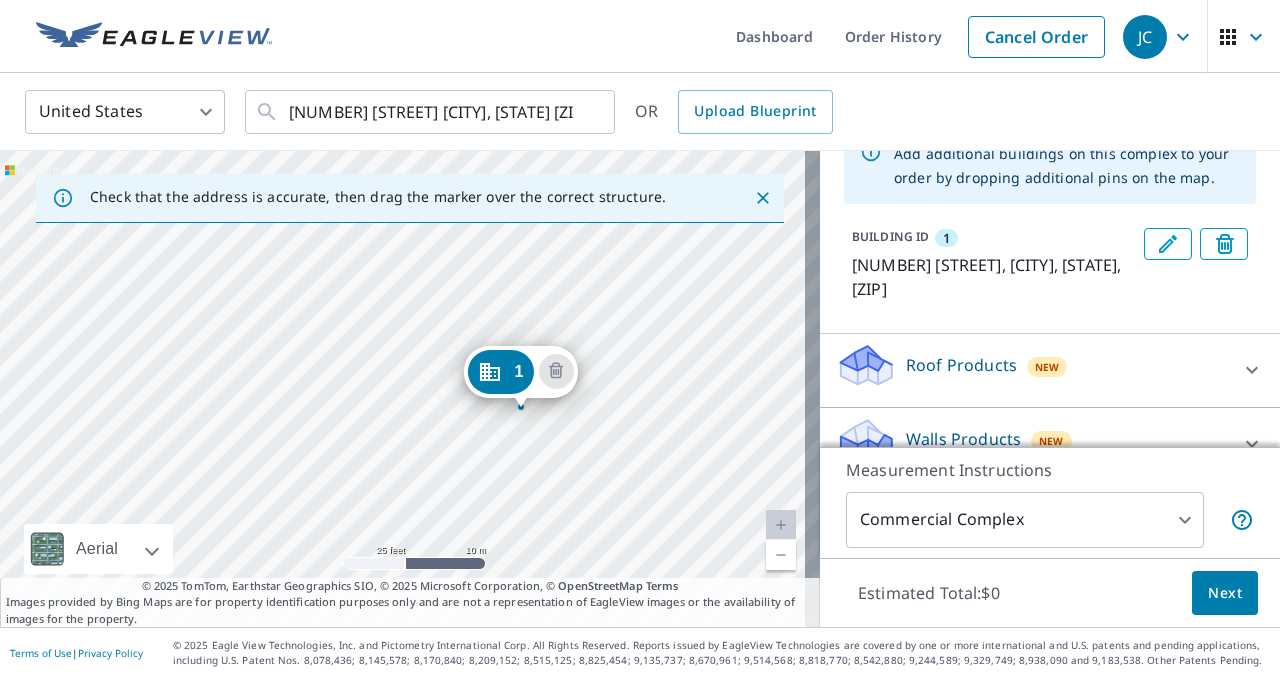 drag, startPoint x: 198, startPoint y: 404, endPoint x: 646, endPoint y: 228, distance: 481.33148 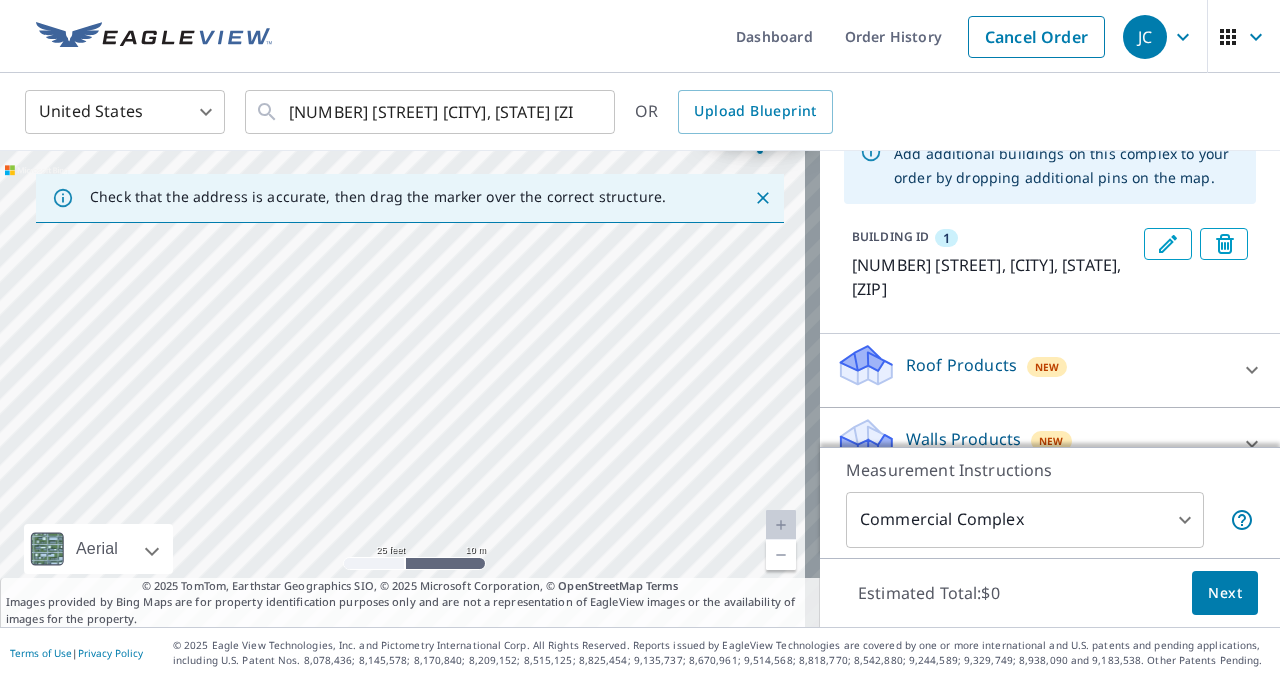 drag, startPoint x: 384, startPoint y: 429, endPoint x: 379, endPoint y: 339, distance: 90.13878 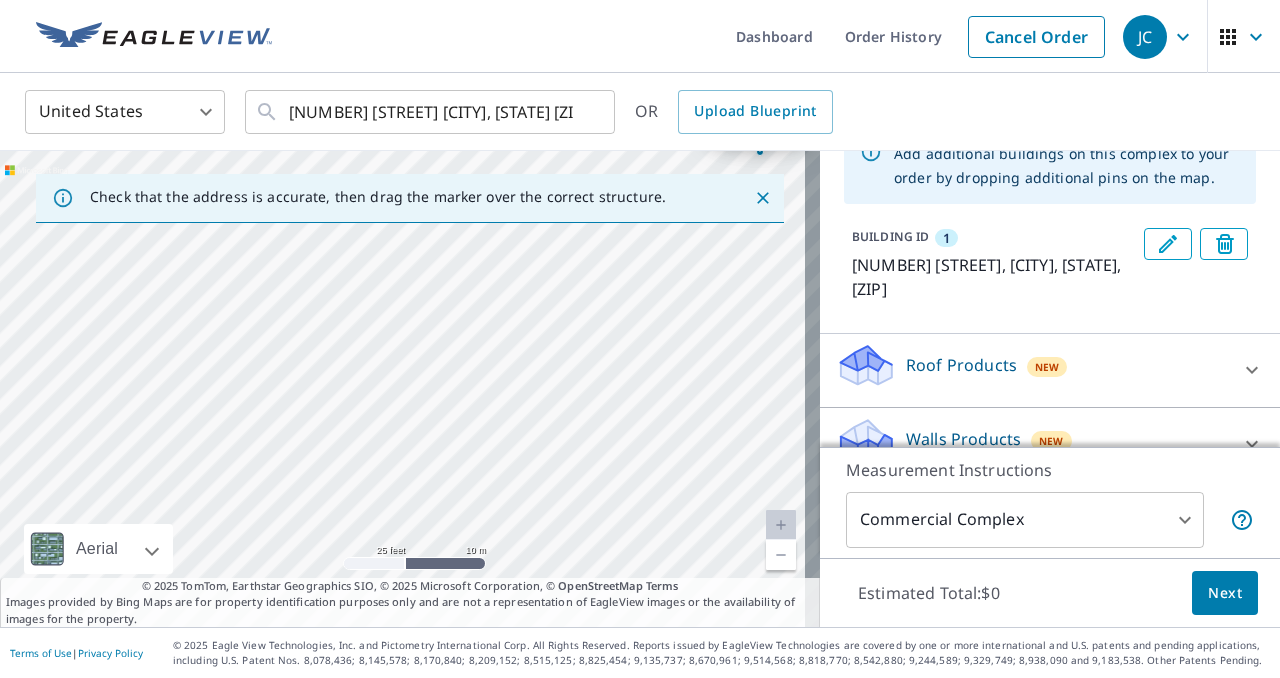 click on "1 [NUMBER] [STREET] [CITY], [STATE] [ZIP]" at bounding box center [410, 389] 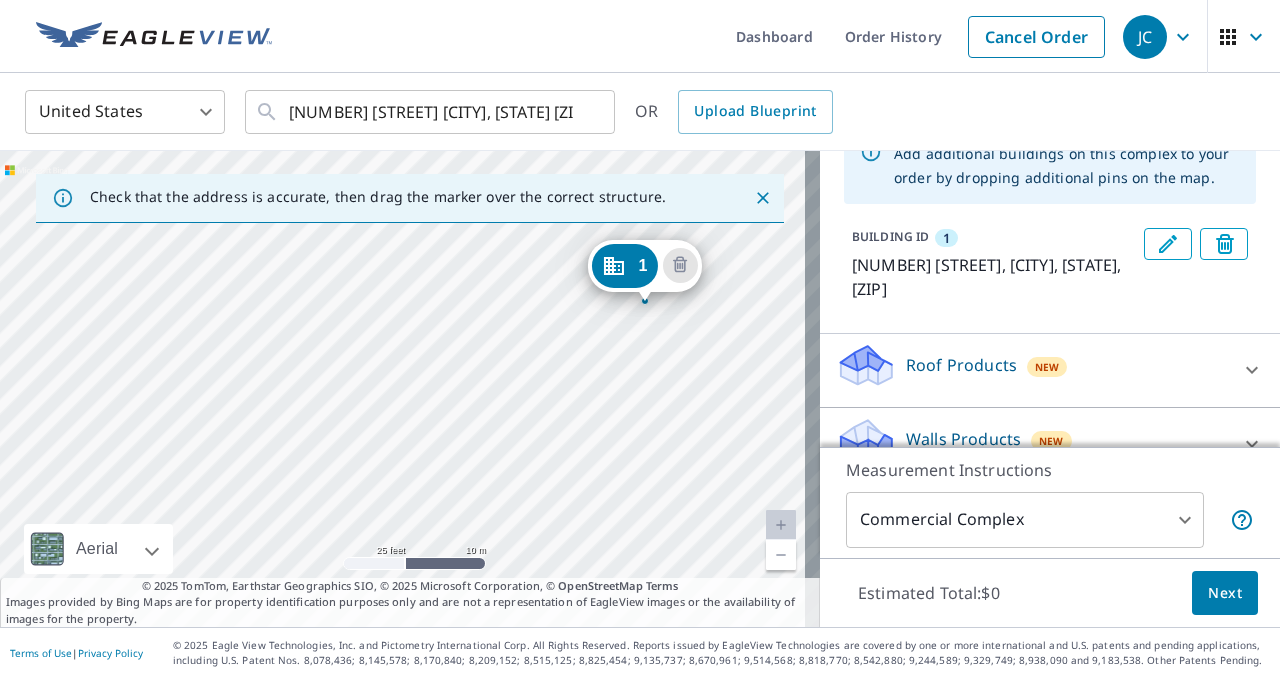 drag, startPoint x: 595, startPoint y: 329, endPoint x: 480, endPoint y: 478, distance: 188.21796 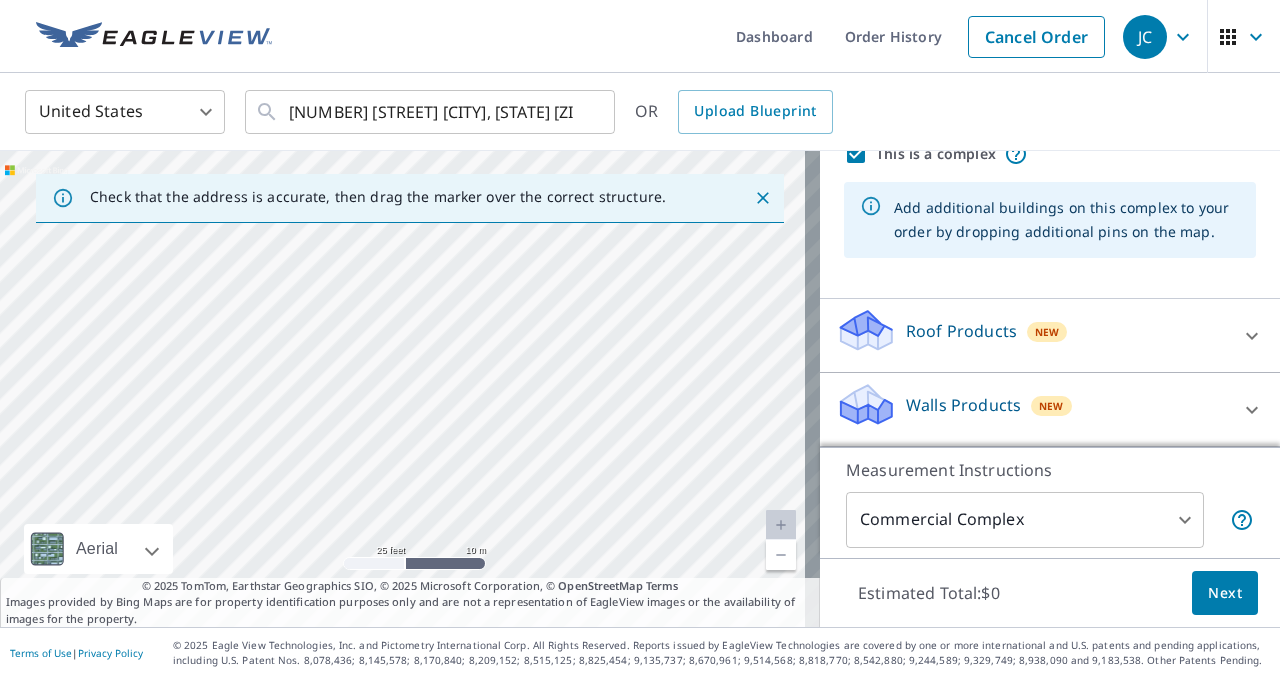drag, startPoint x: 399, startPoint y: 367, endPoint x: 688, endPoint y: 183, distance: 342.60327 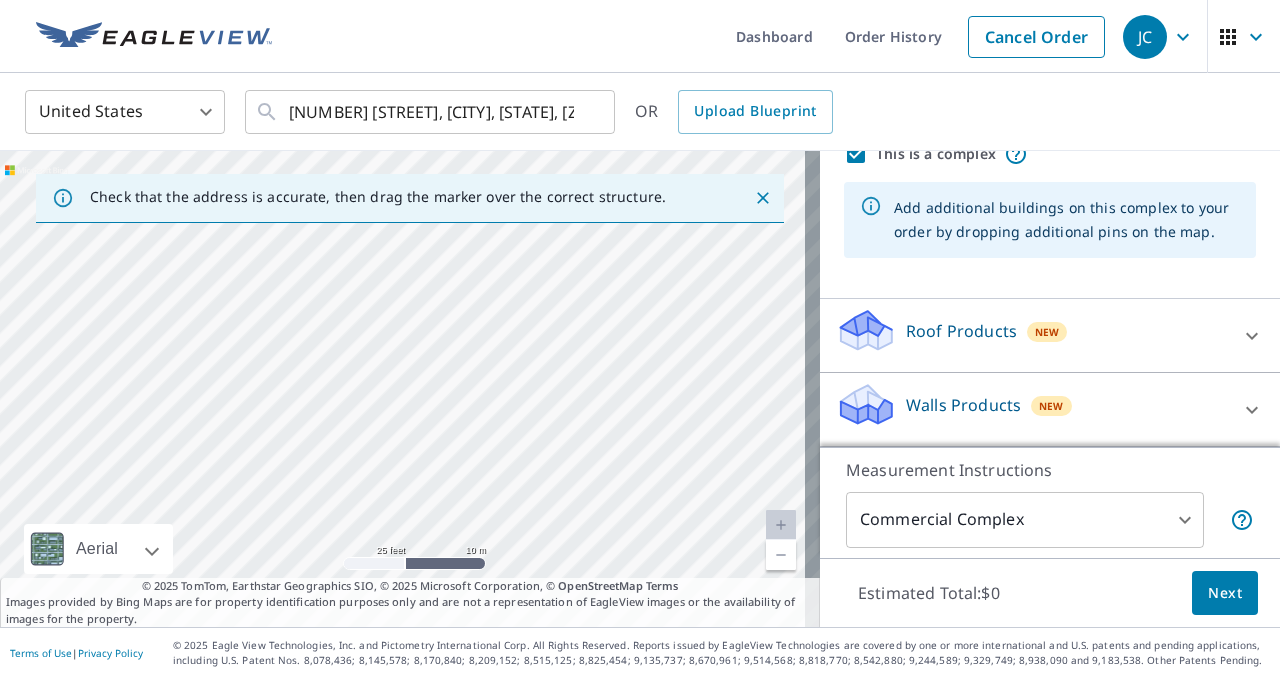 scroll, scrollTop: 141, scrollLeft: 0, axis: vertical 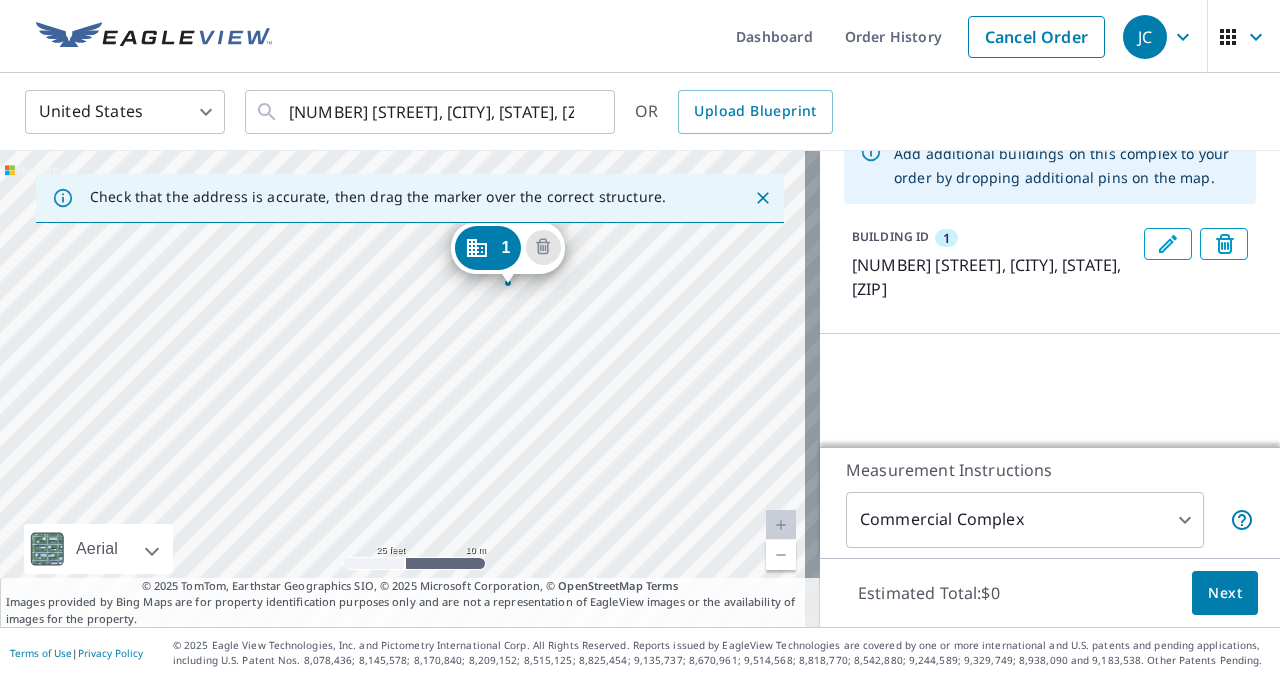 drag, startPoint x: 374, startPoint y: 401, endPoint x: 560, endPoint y: 217, distance: 261.63333 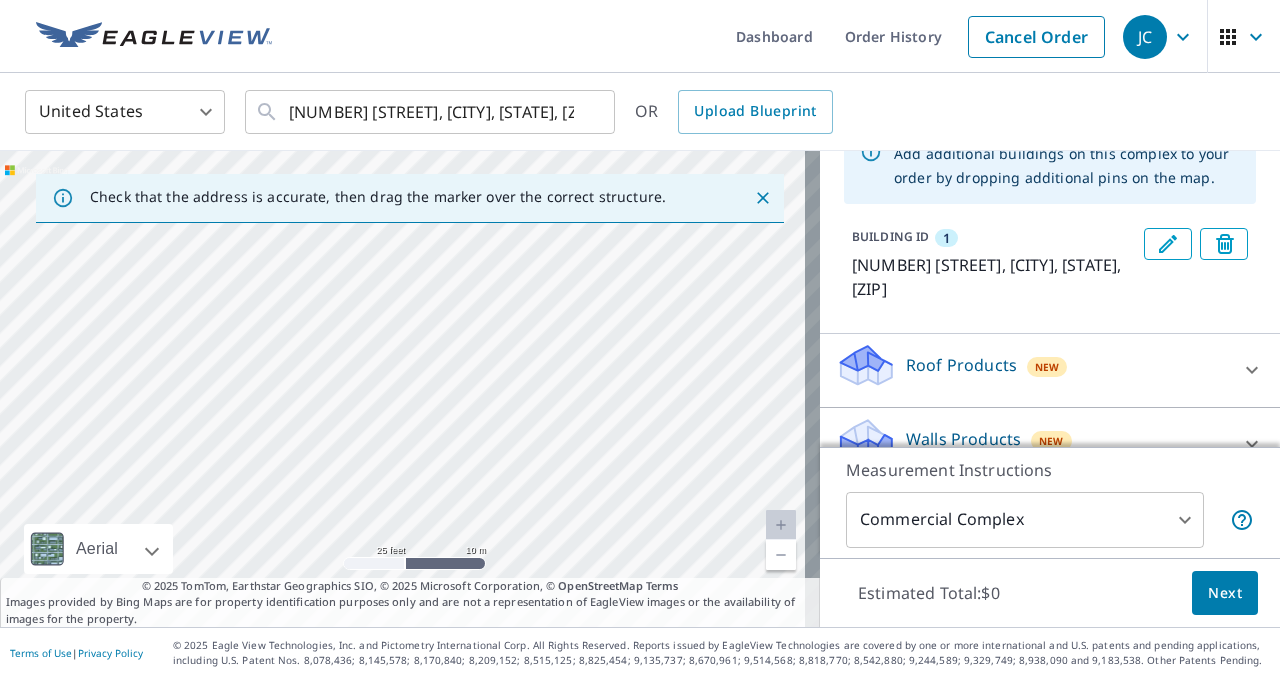 click at bounding box center [781, 555] 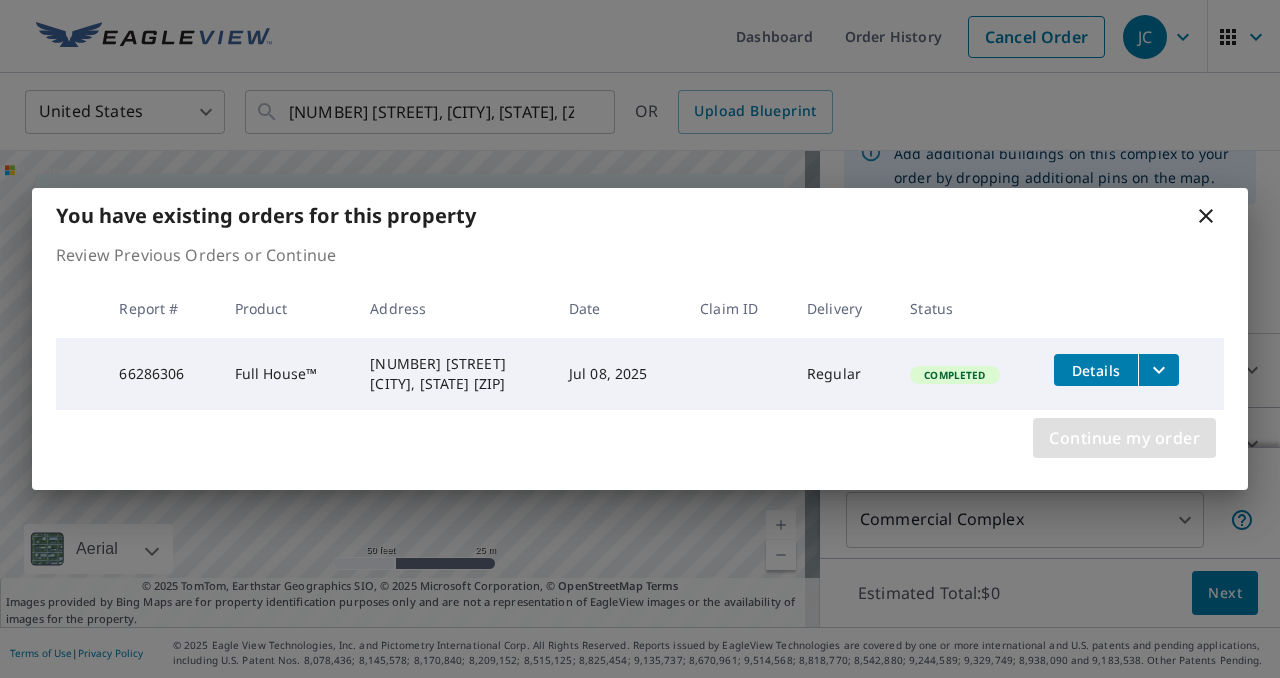 click on "Continue my order" at bounding box center [1124, 438] 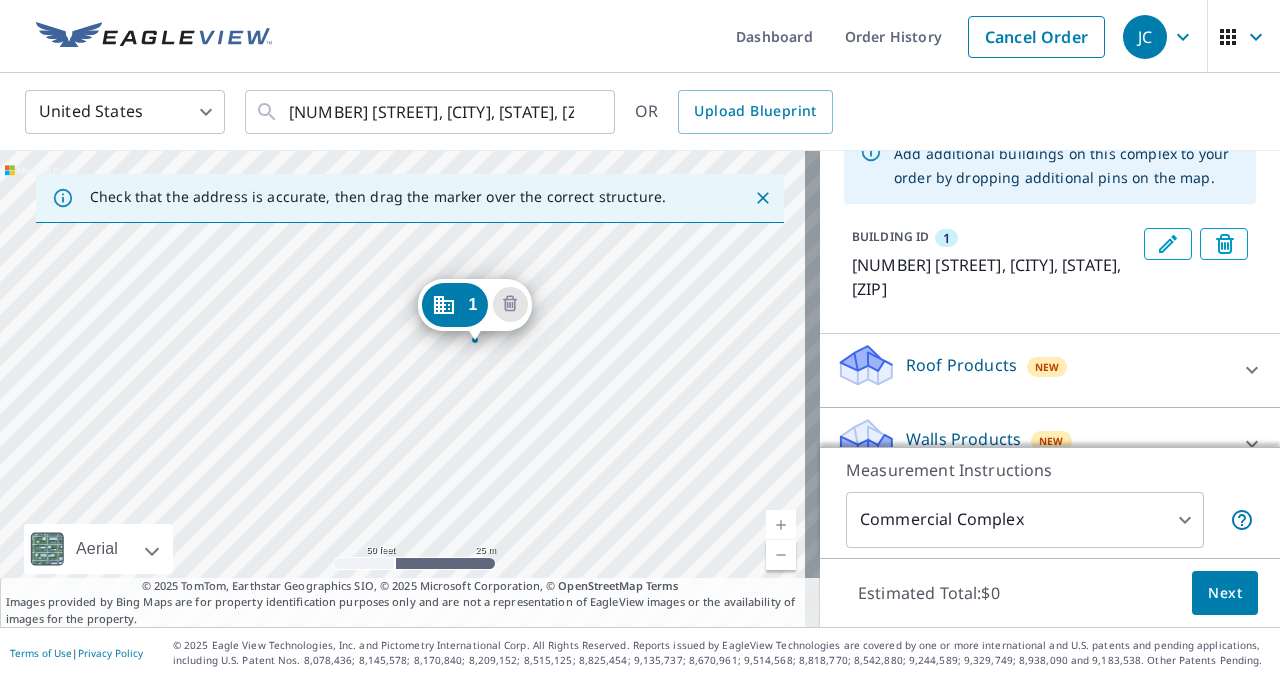 click on "1 [NUMBER] [STREET] [CITY], [STATE], [ZIP]" at bounding box center [410, 389] 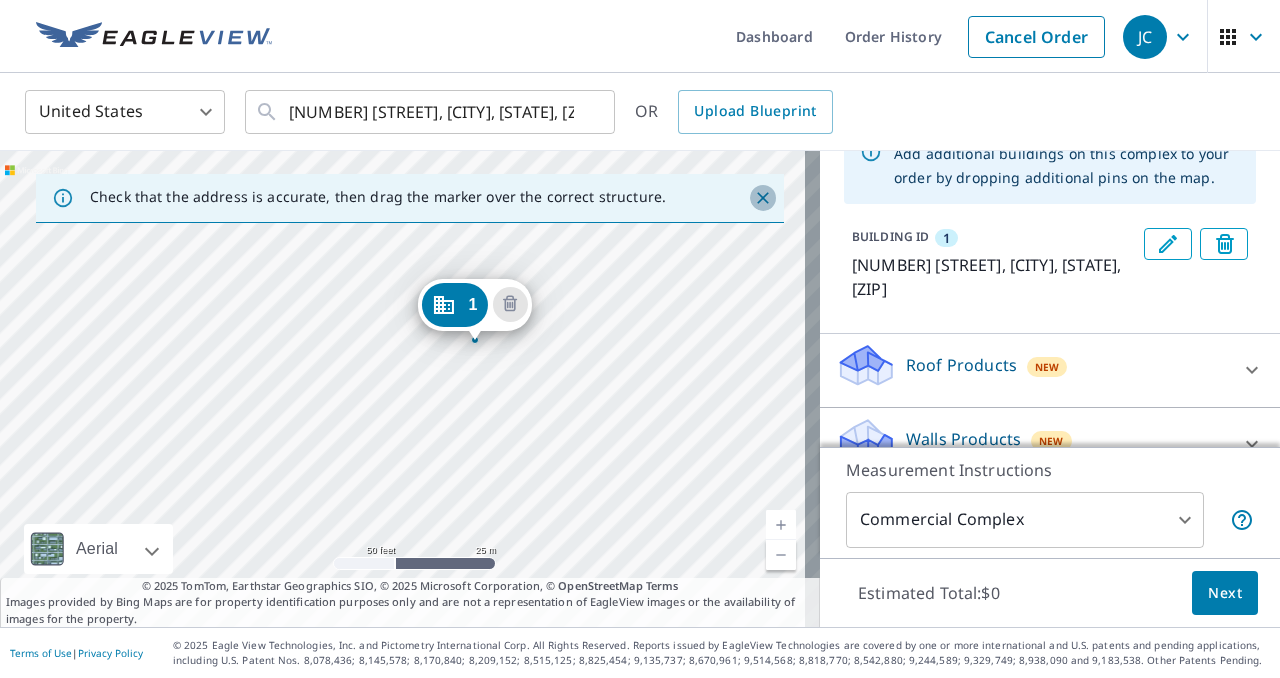 click 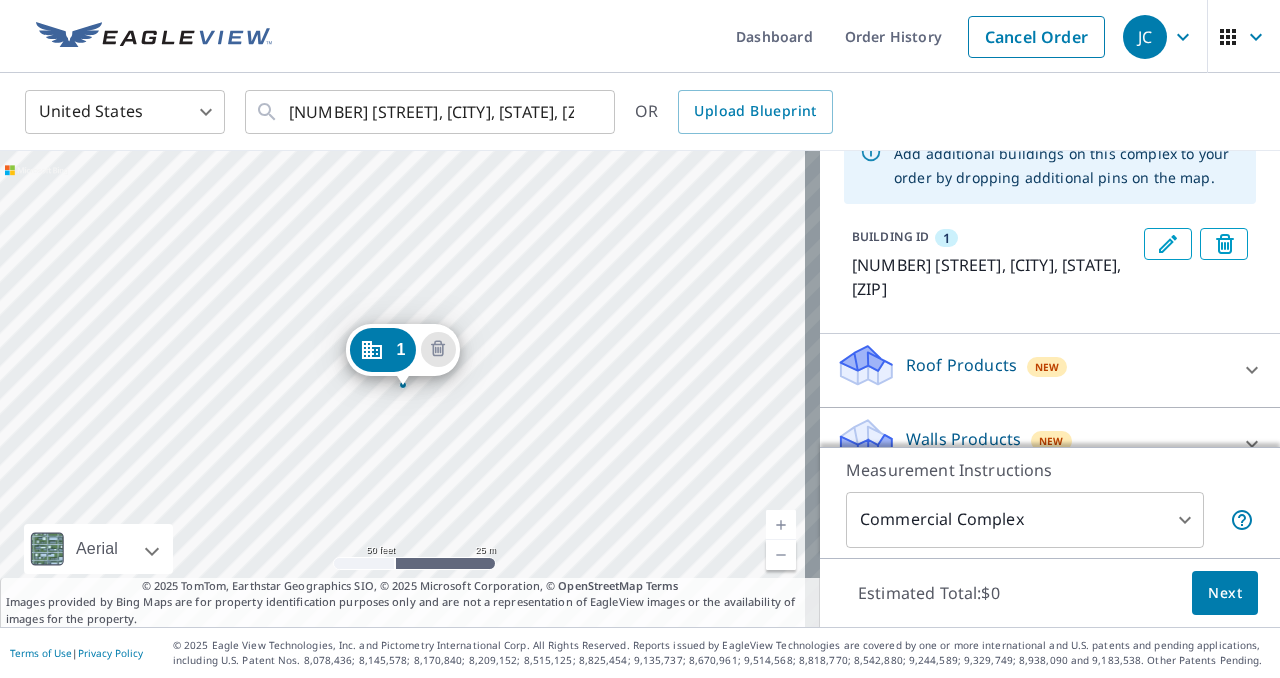 click on "1 [NUMBER] [STREET] [CITY], [STATE], [ZIP]" at bounding box center [410, 389] 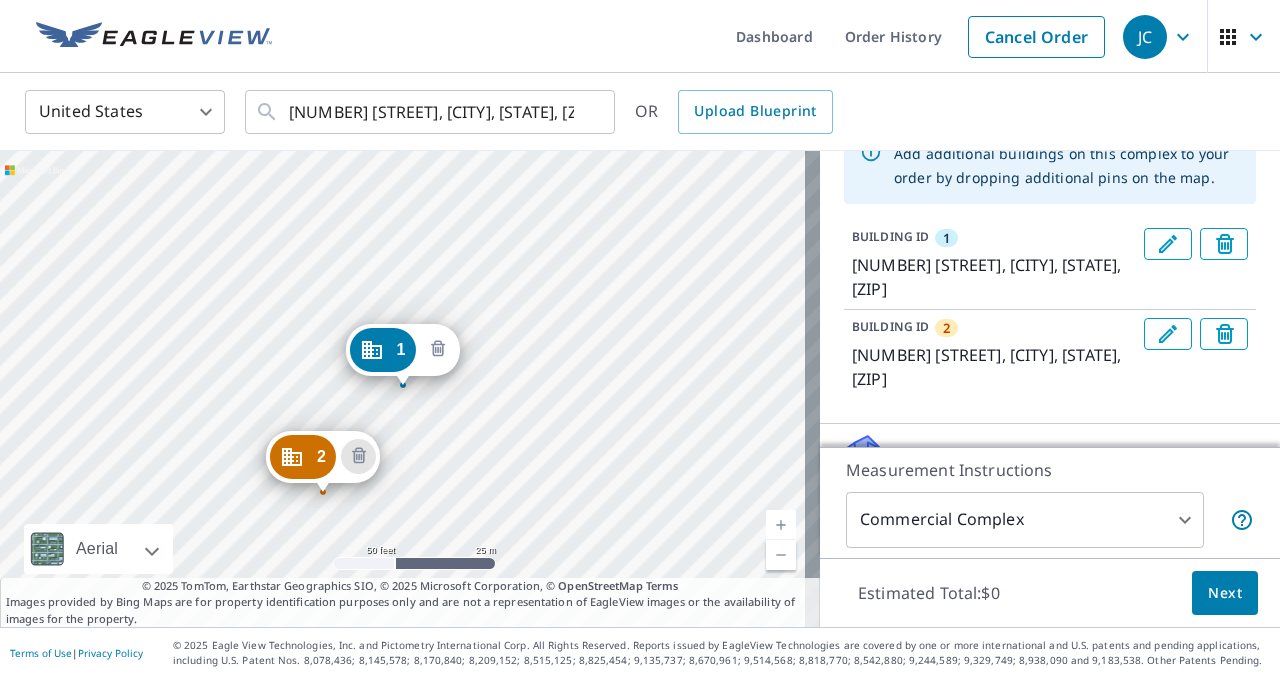 click 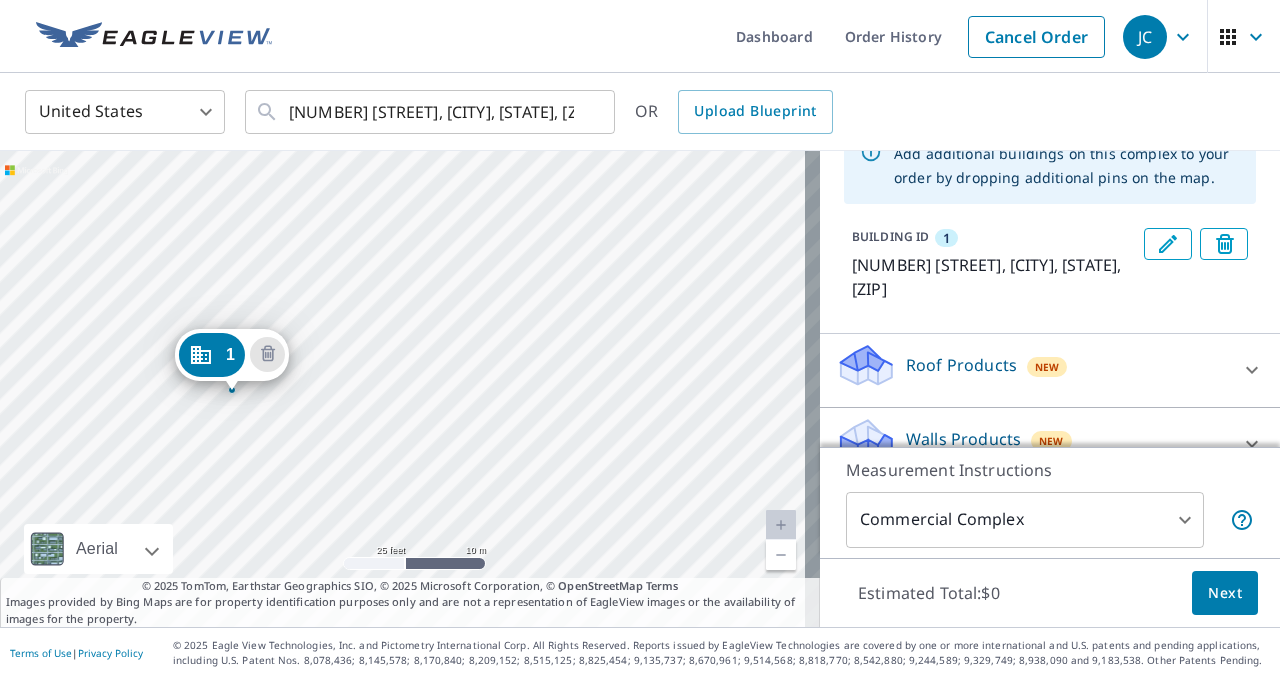 click on "1 [NUMBER] [STREET] [CITY], [STATE], [ZIP]" at bounding box center [410, 389] 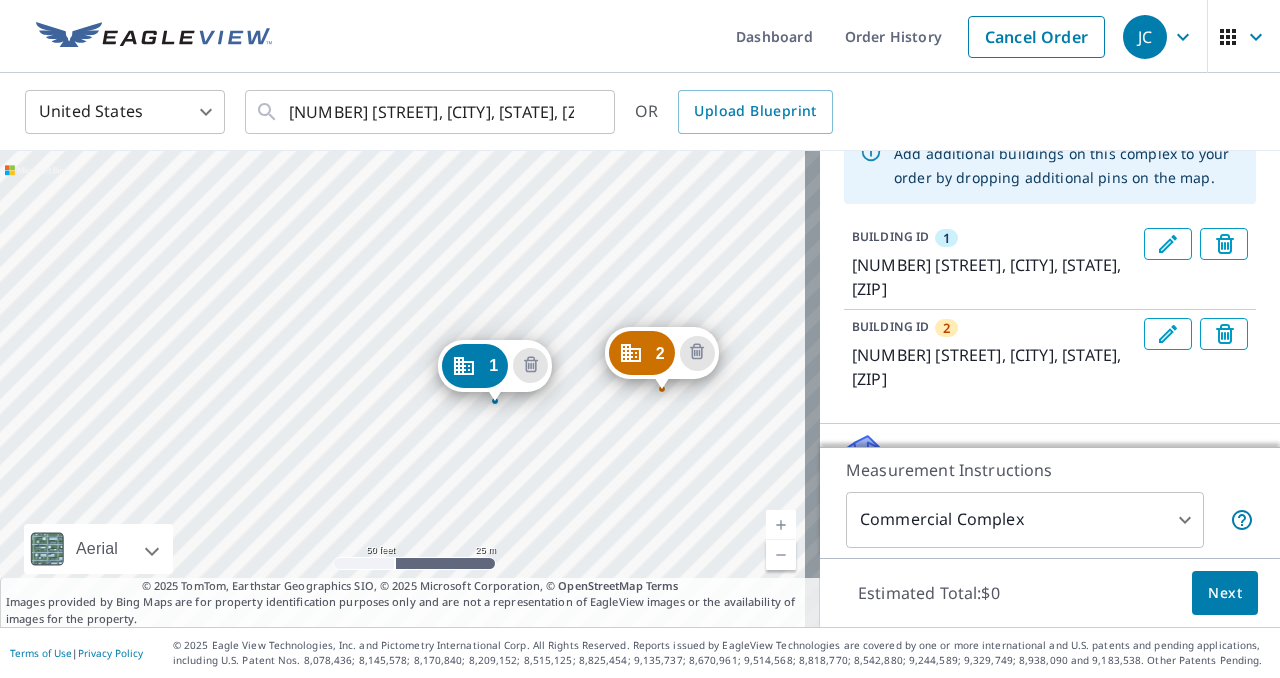 click on "Next" at bounding box center (1225, 593) 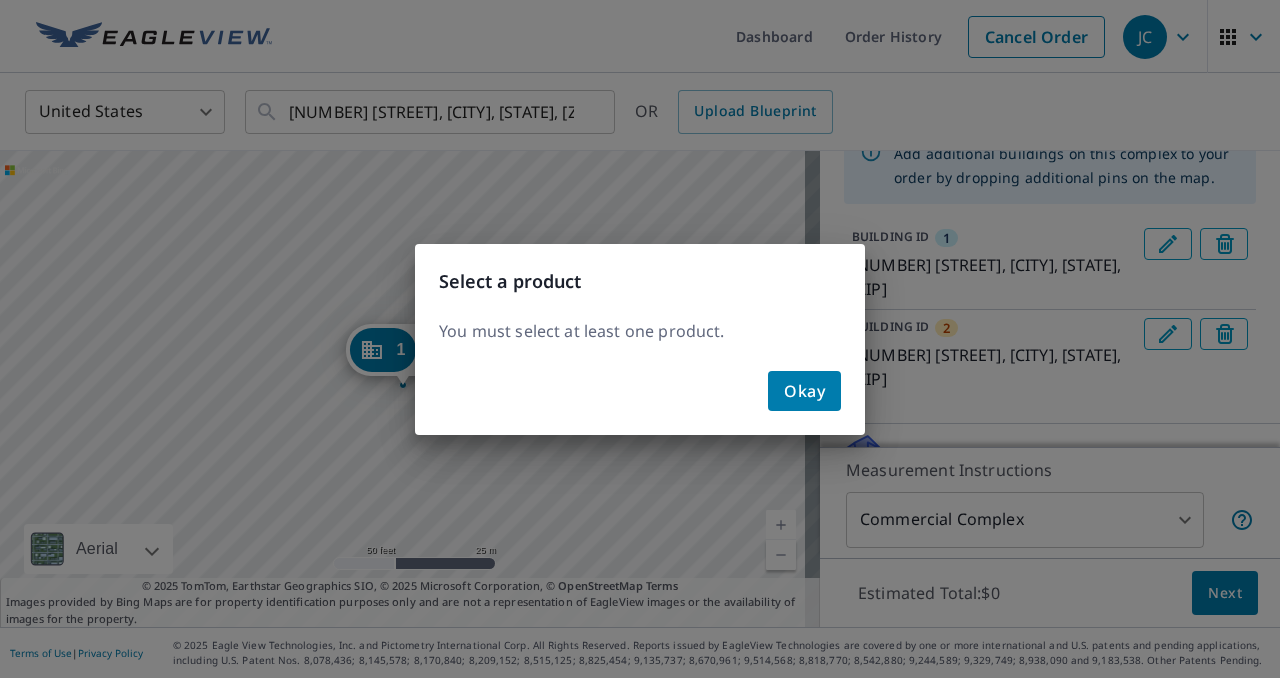 click on "Okay" at bounding box center [804, 391] 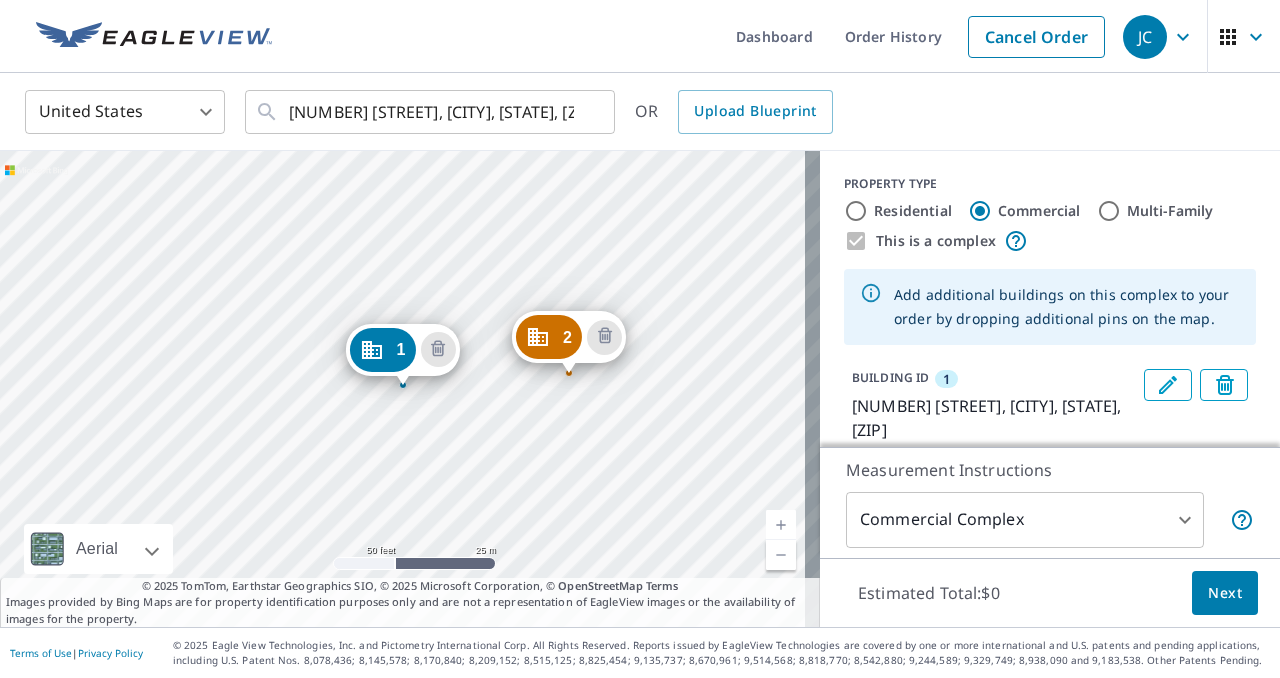 scroll, scrollTop: 267, scrollLeft: 0, axis: vertical 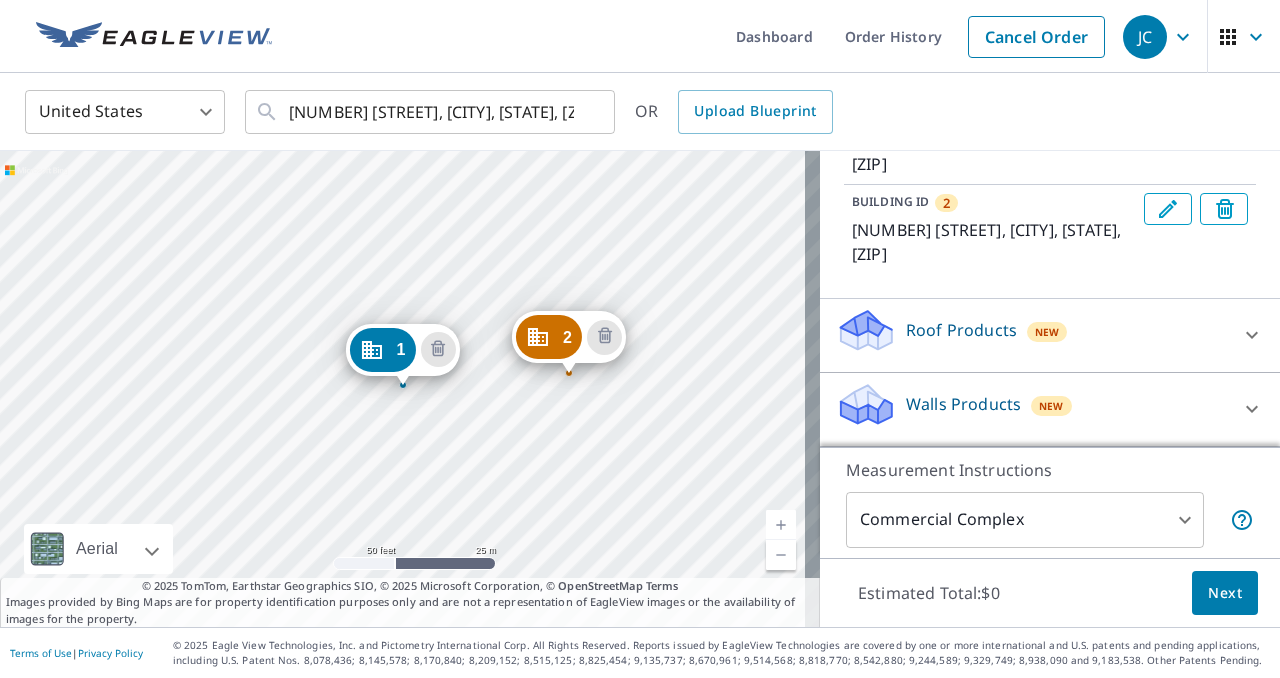 click at bounding box center (1252, 335) 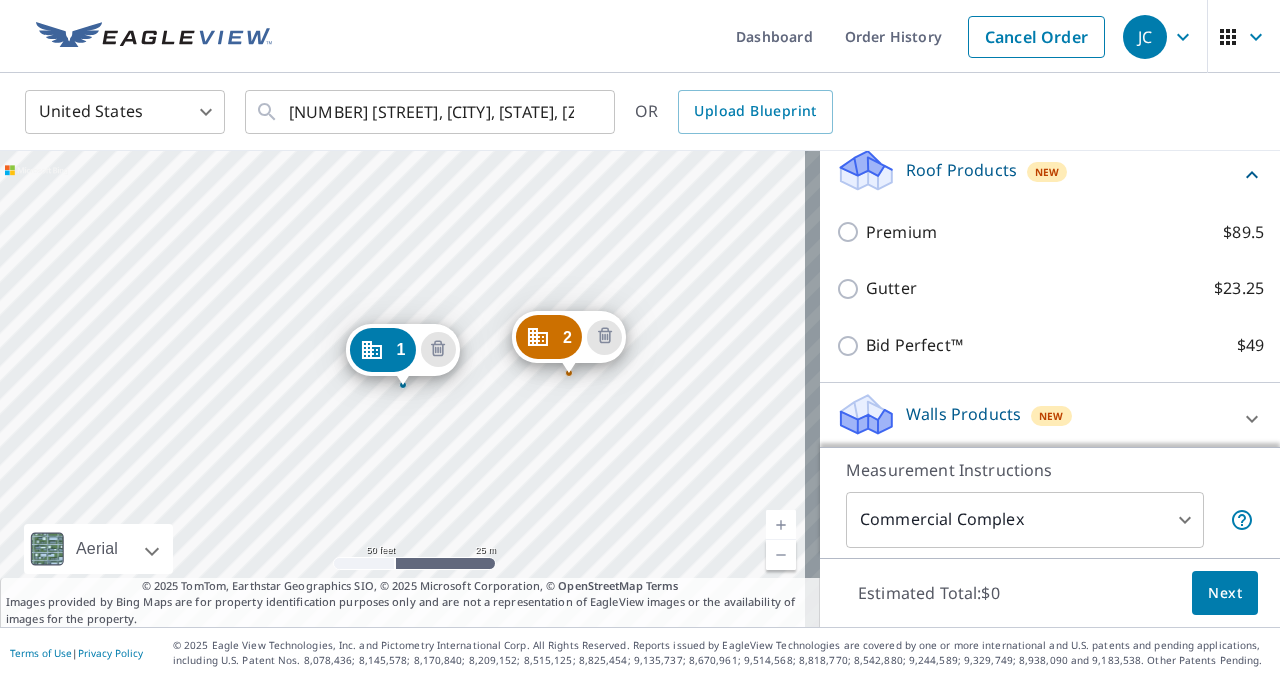 scroll, scrollTop: 438, scrollLeft: 0, axis: vertical 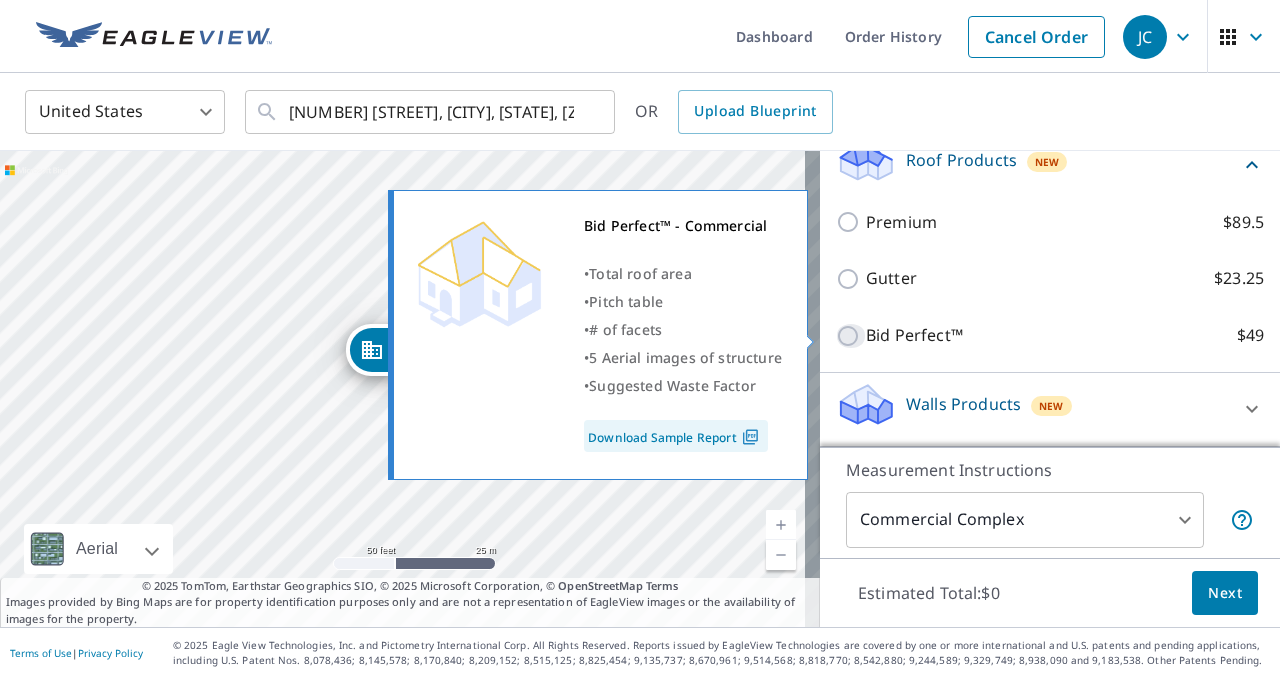 click on "Bid Perfect™ $49" at bounding box center [851, 336] 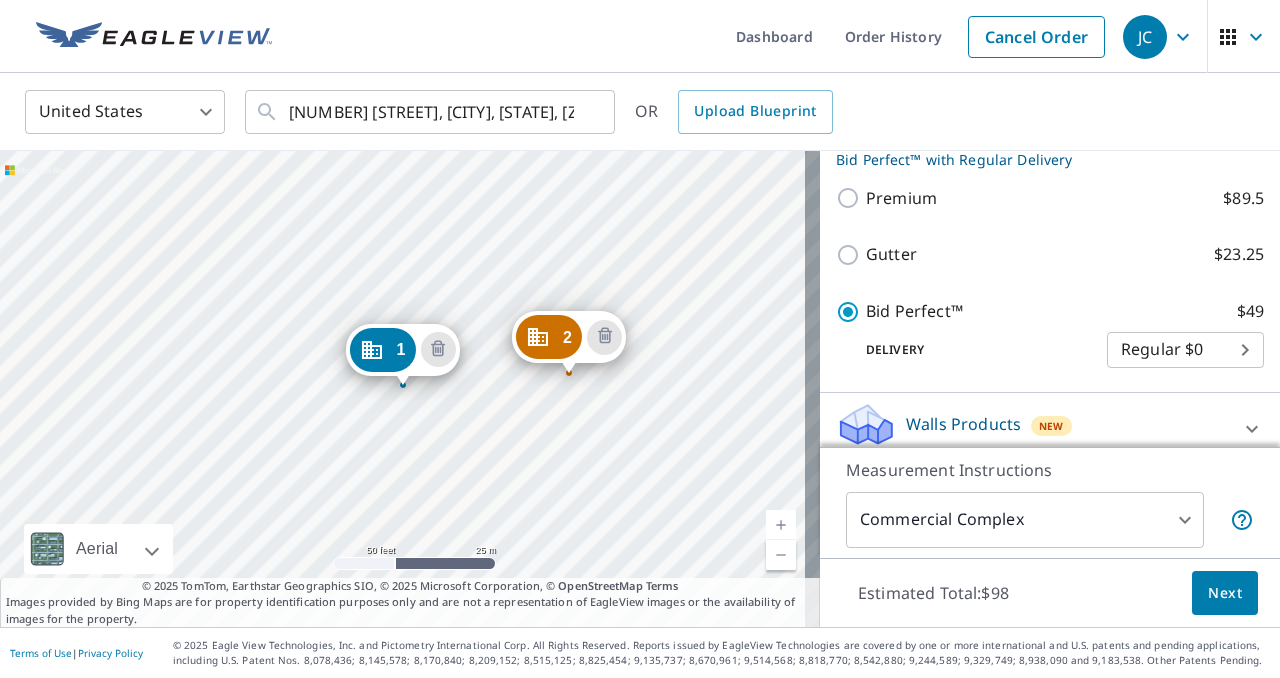 scroll, scrollTop: 503, scrollLeft: 0, axis: vertical 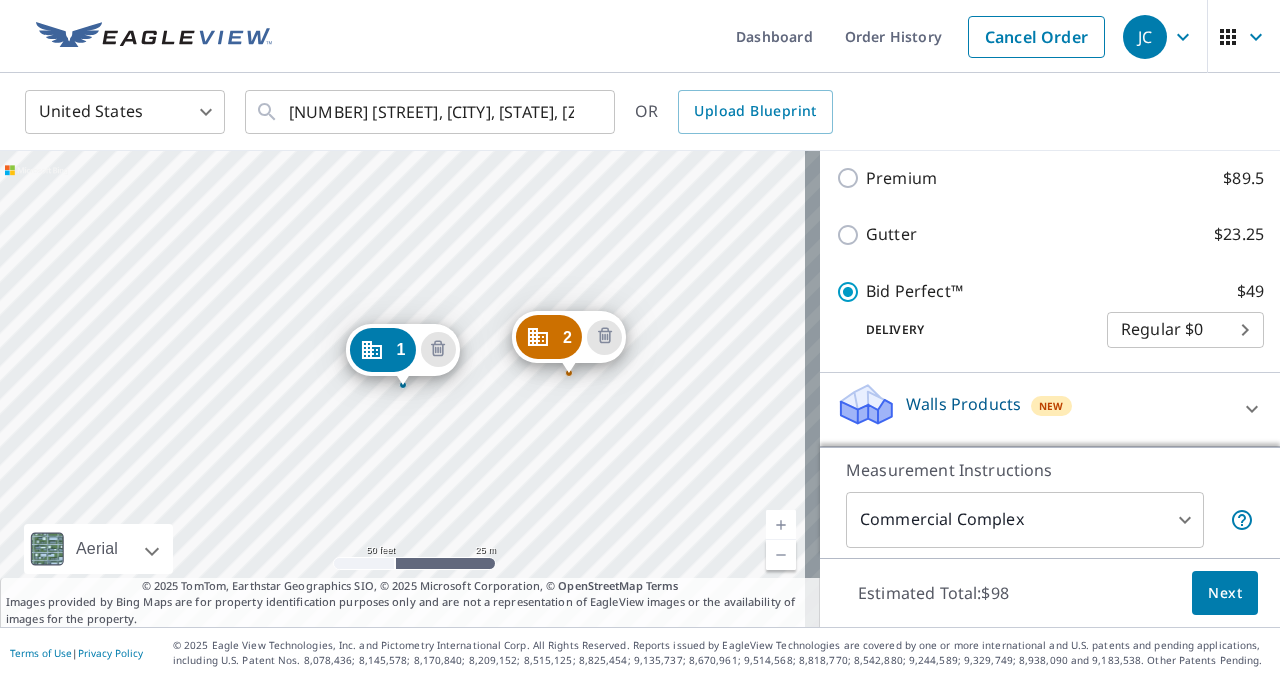 click on "Walls Products New" at bounding box center (1032, 409) 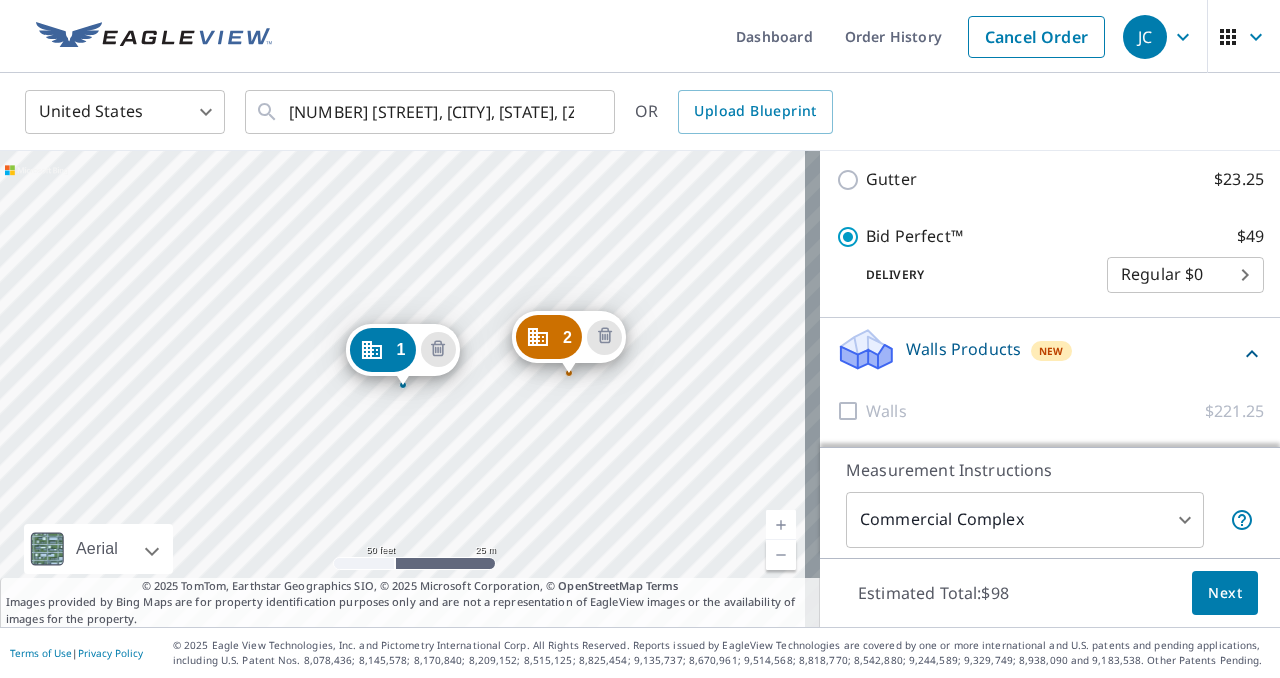 scroll, scrollTop: 561, scrollLeft: 0, axis: vertical 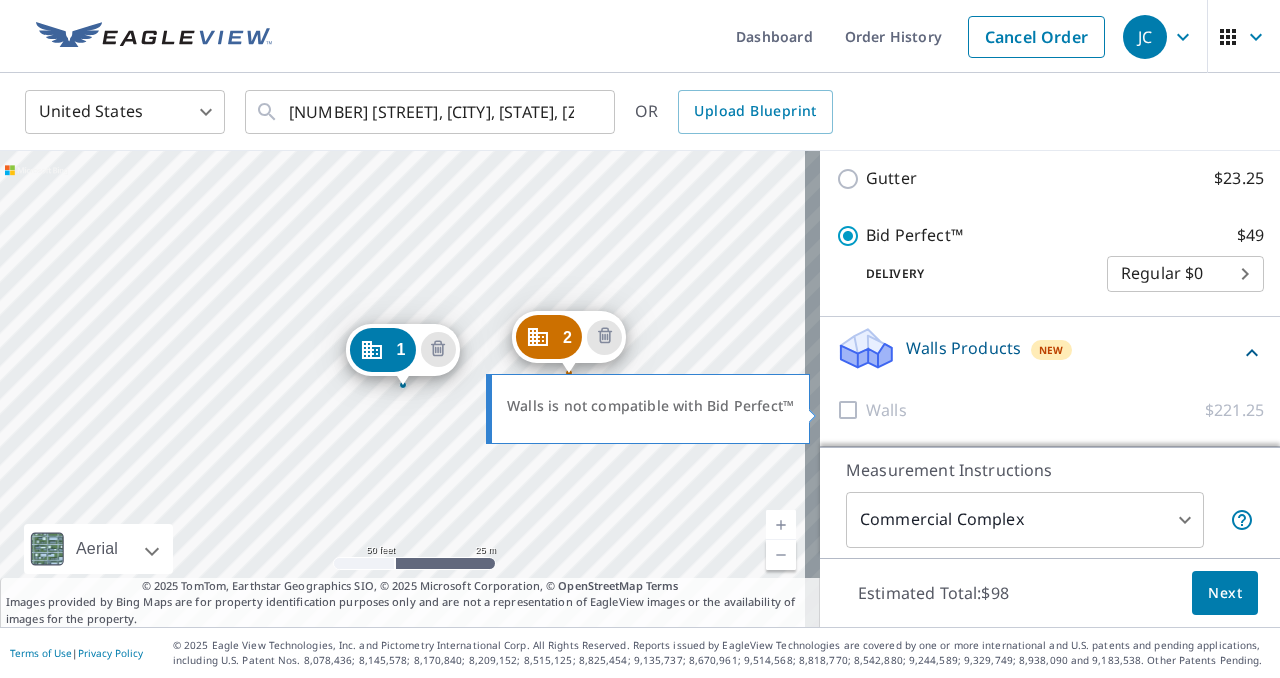click at bounding box center (851, 410) 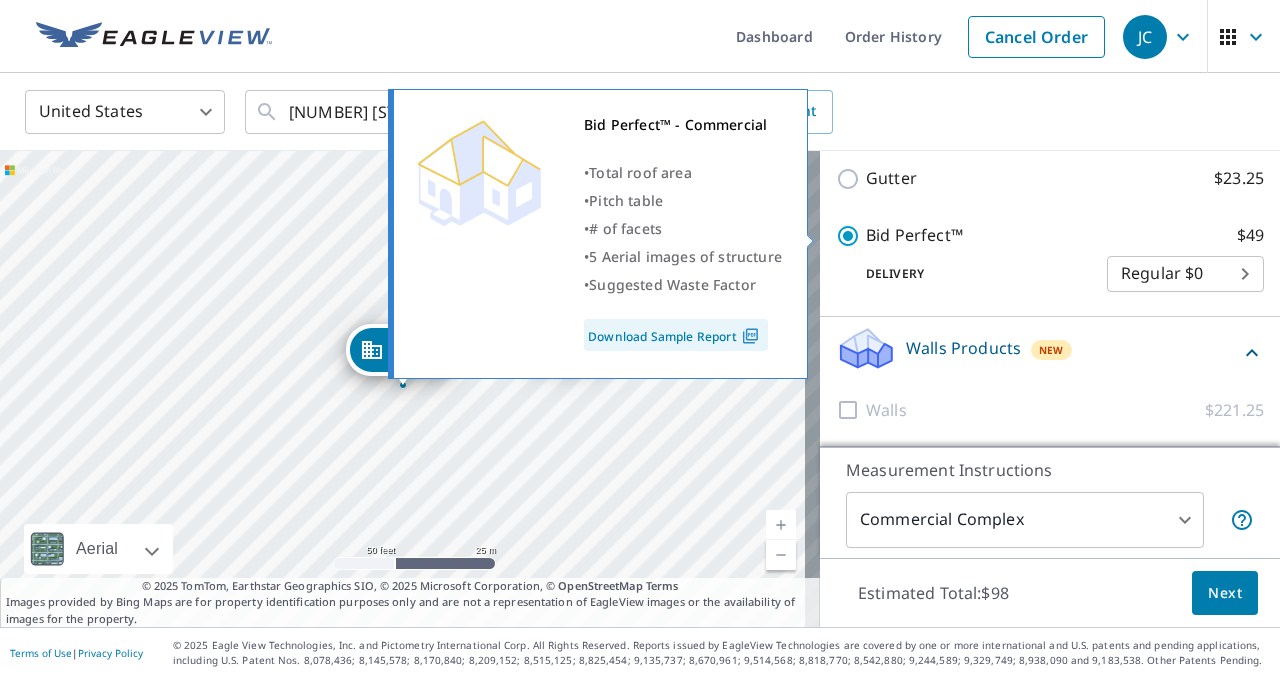 click on "Bid Perfect™ $49" at bounding box center [851, 236] 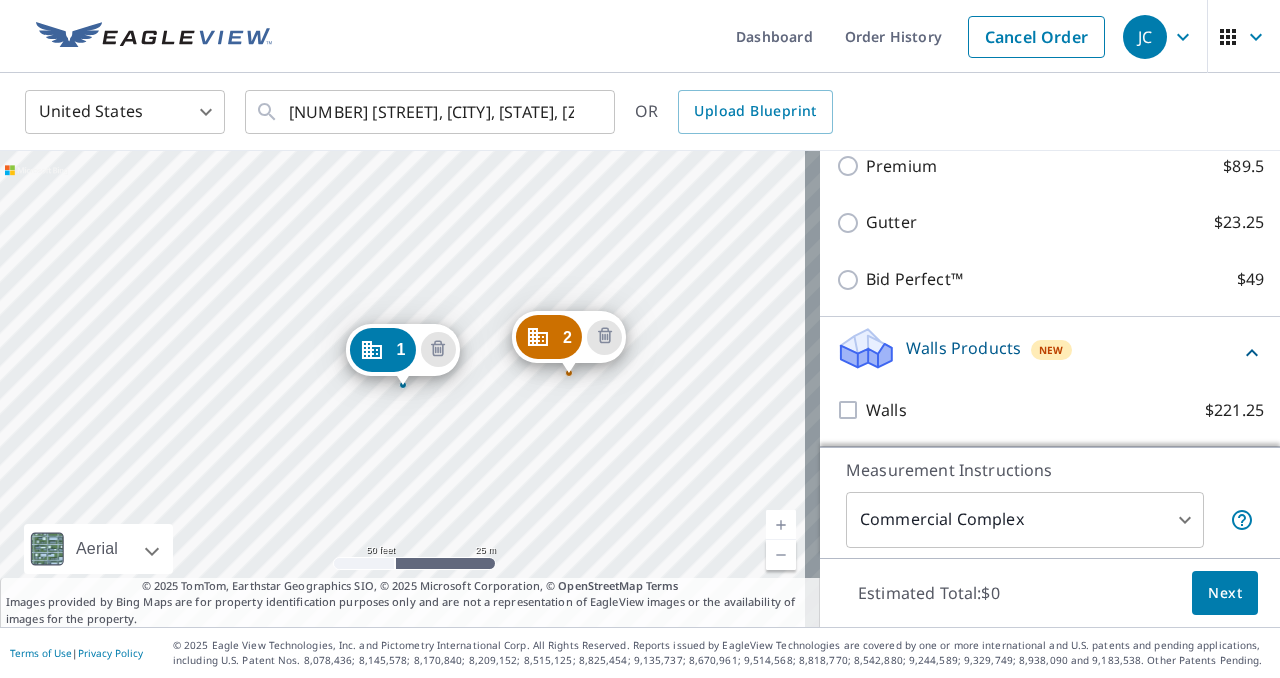 scroll, scrollTop: 496, scrollLeft: 0, axis: vertical 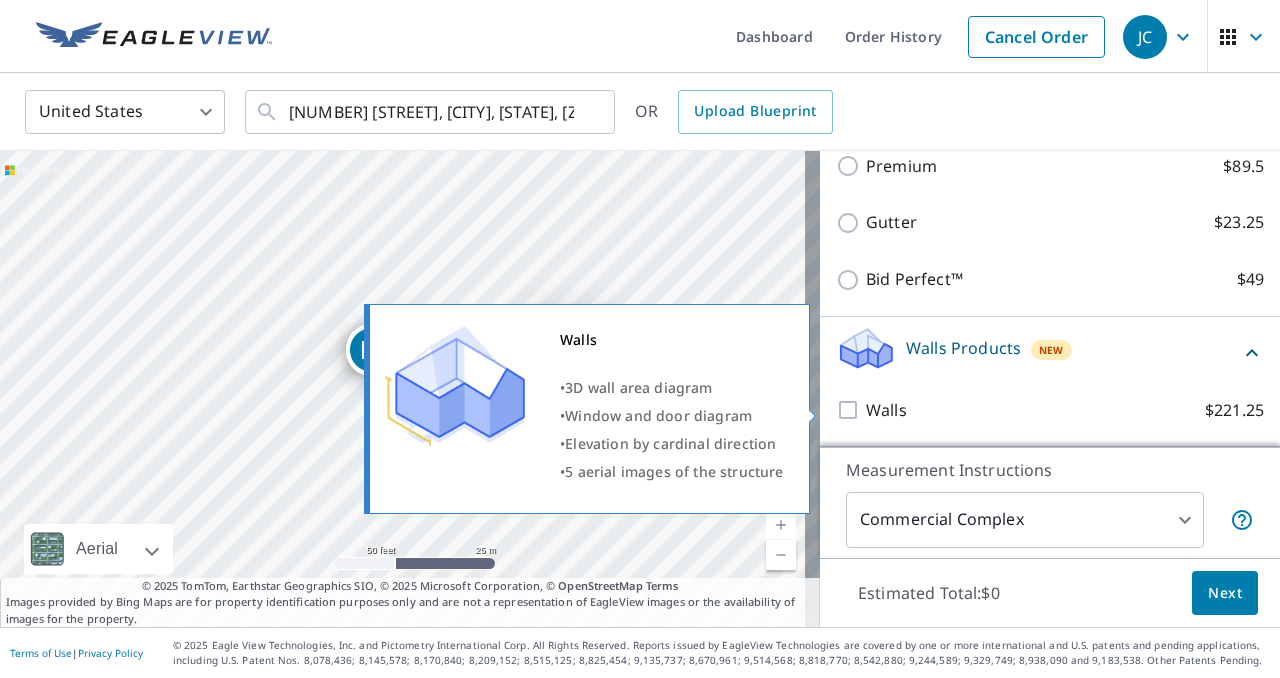 click on "Walls $221.25" at bounding box center [851, 410] 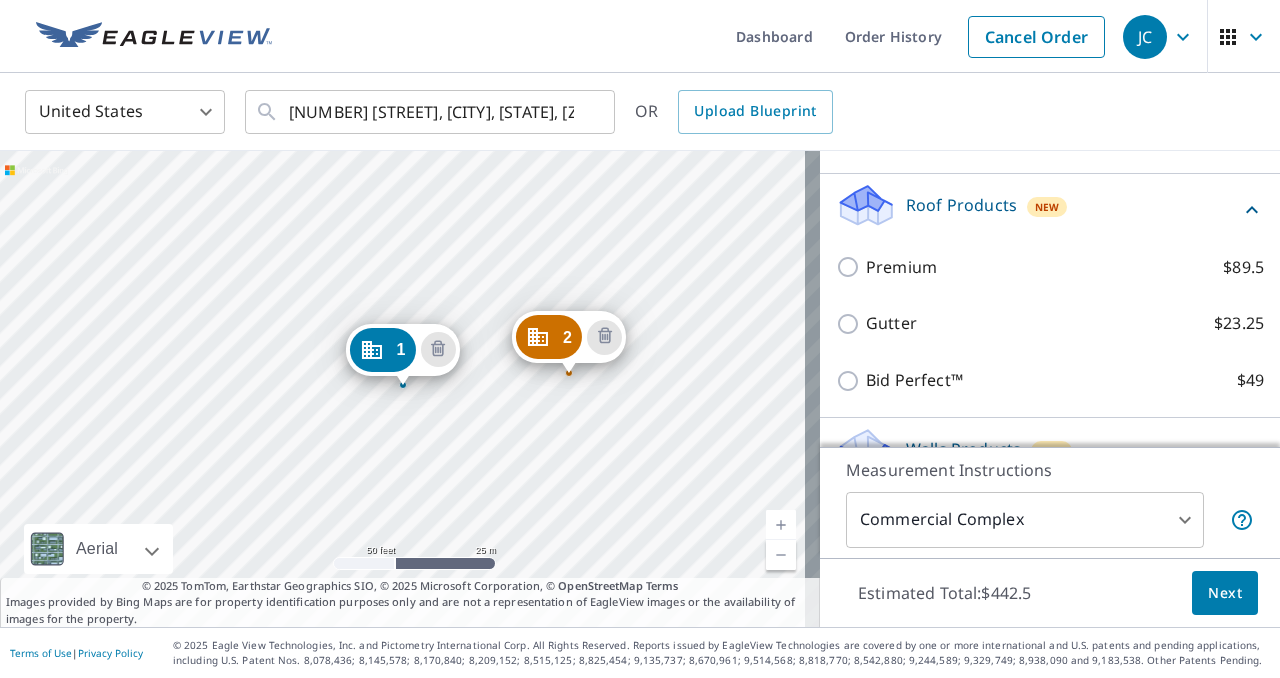 scroll, scrollTop: 432, scrollLeft: 0, axis: vertical 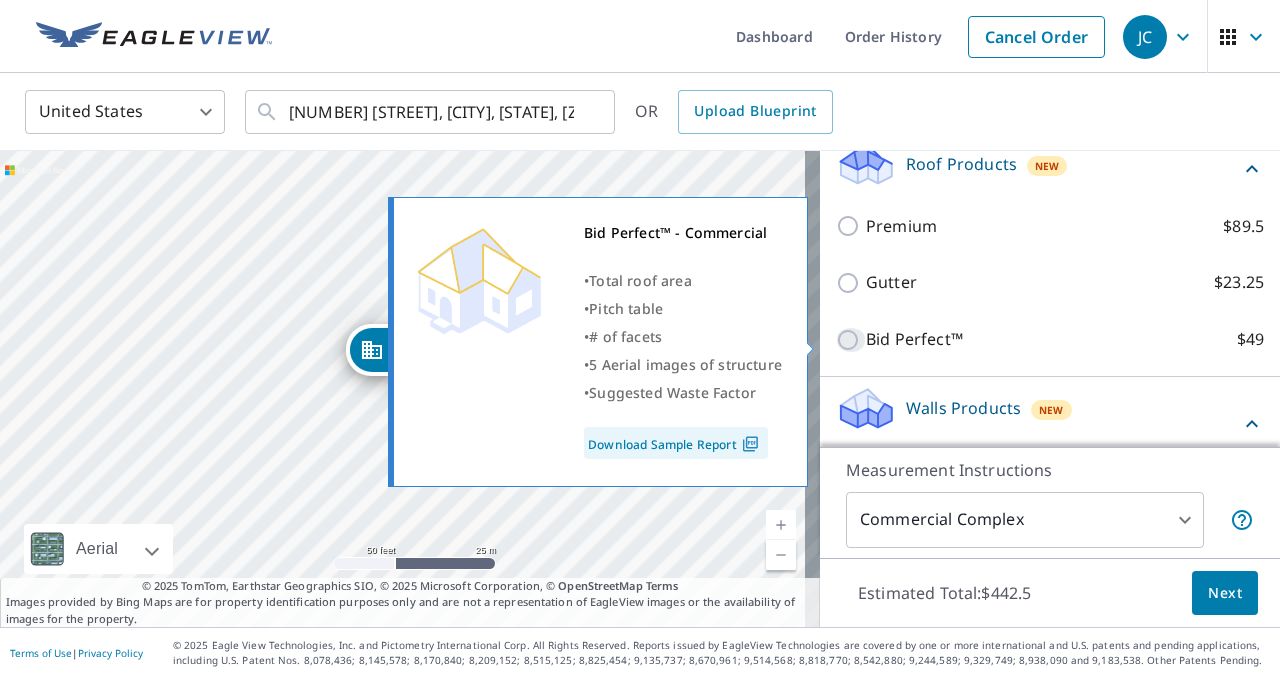 click on "Bid Perfect™ $49" at bounding box center [851, 340] 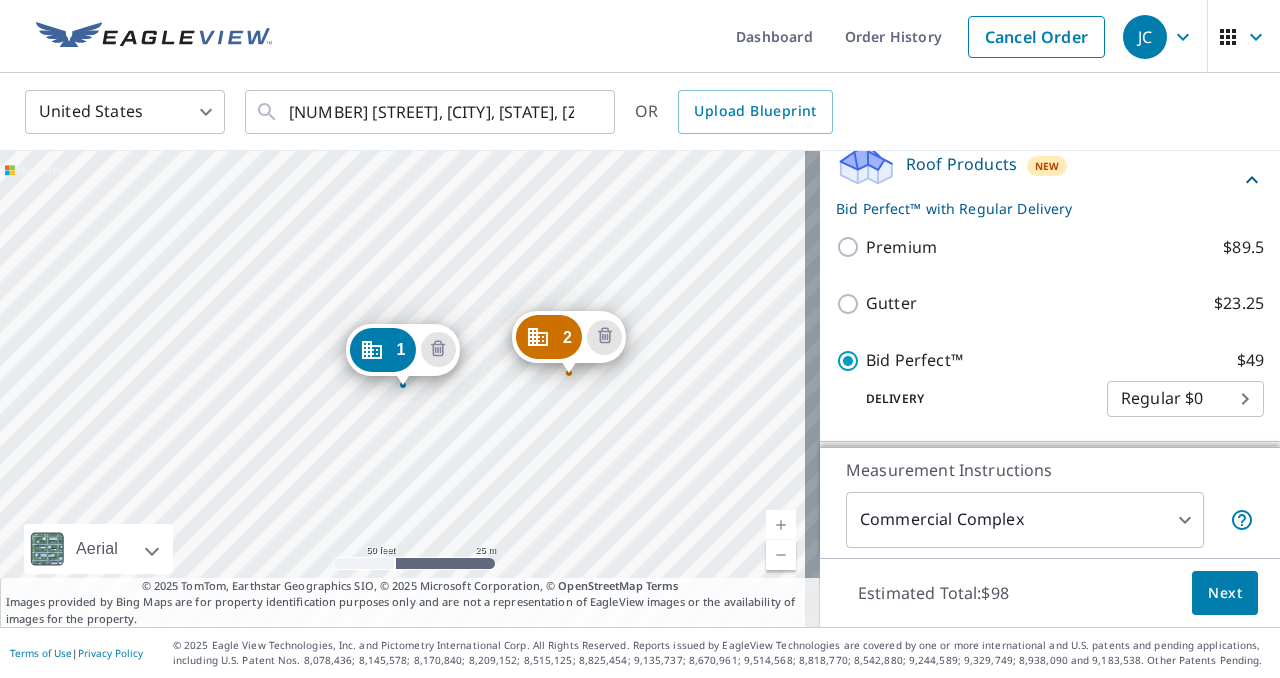 scroll, scrollTop: 561, scrollLeft: 0, axis: vertical 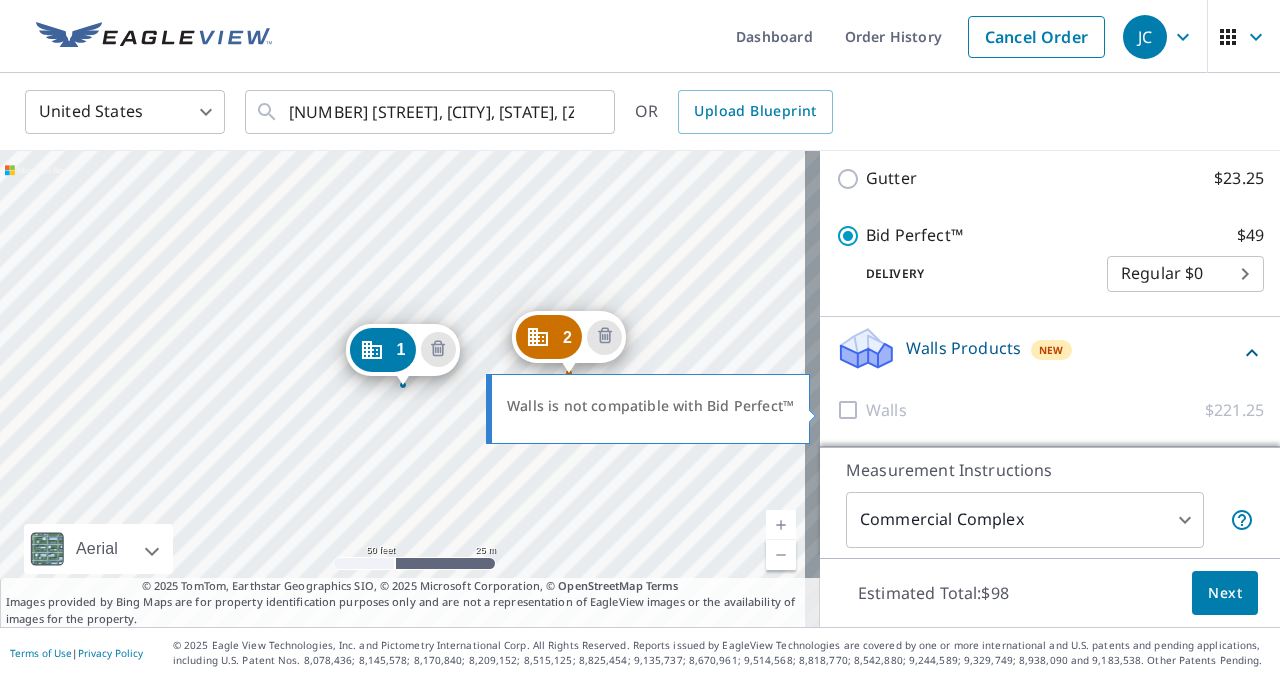 click at bounding box center [851, 410] 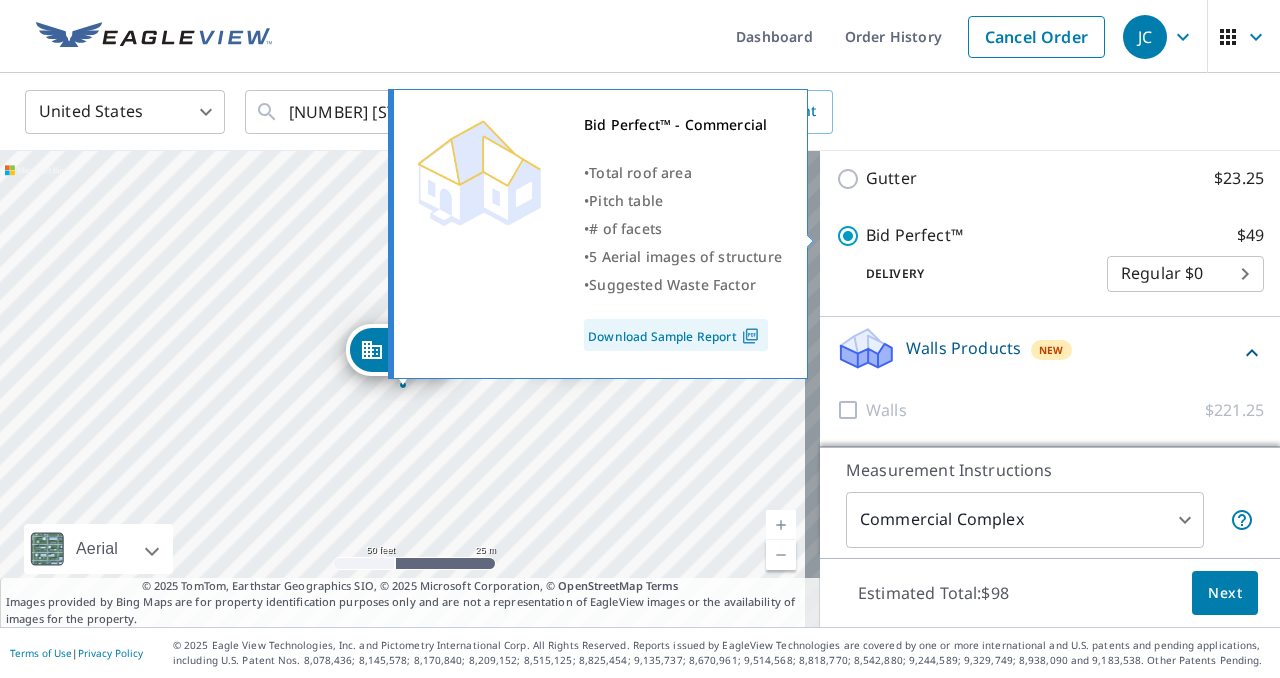 click on "Bid Perfect™ $49" at bounding box center [851, 236] 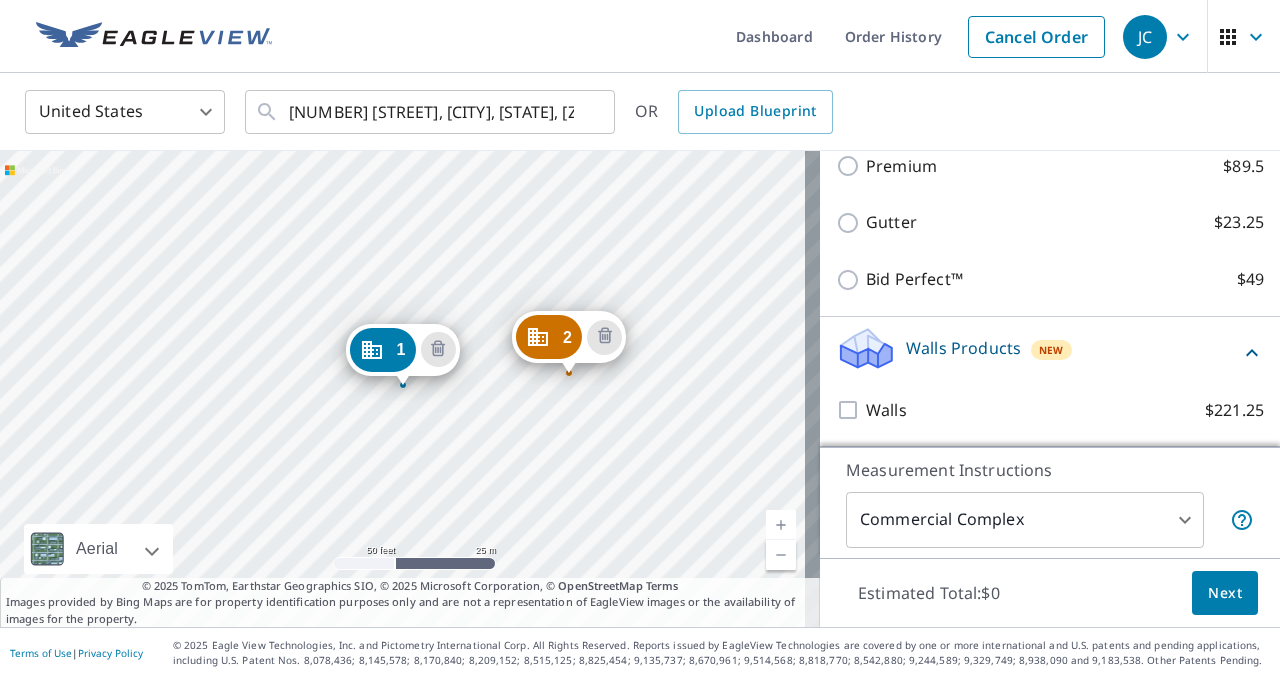 scroll, scrollTop: 496, scrollLeft: 0, axis: vertical 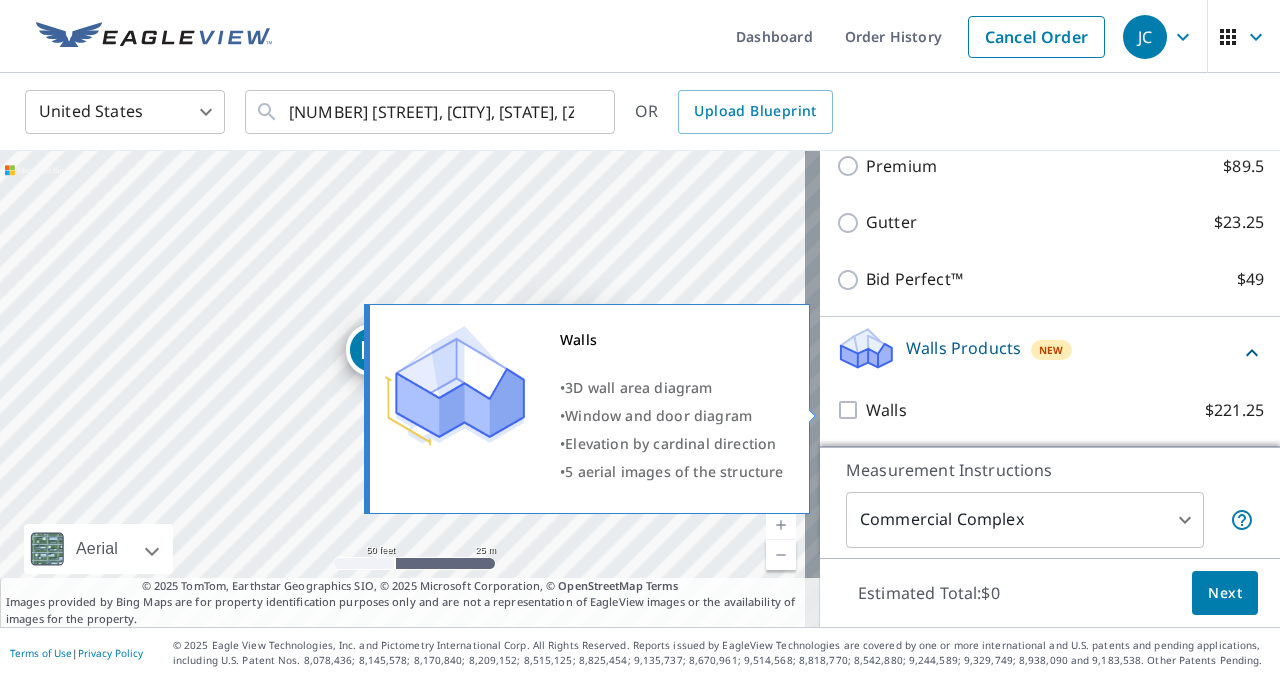 click on "Walls $221.25" at bounding box center (851, 410) 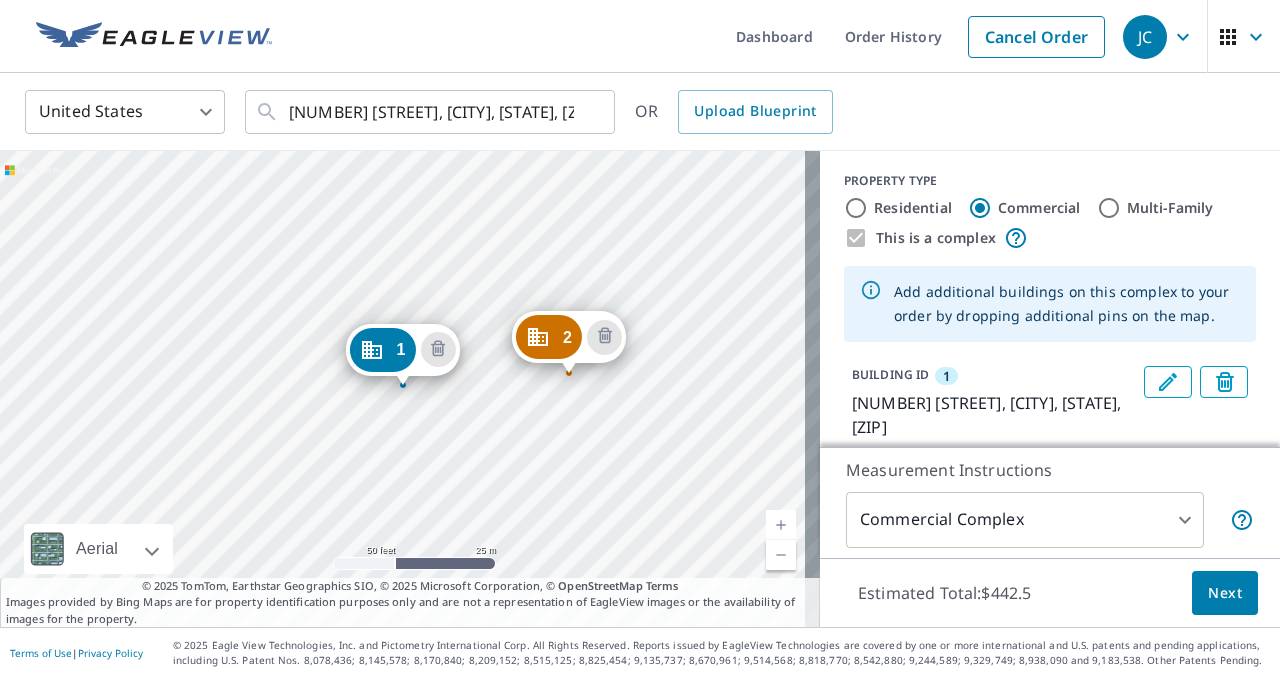 scroll, scrollTop: 0, scrollLeft: 0, axis: both 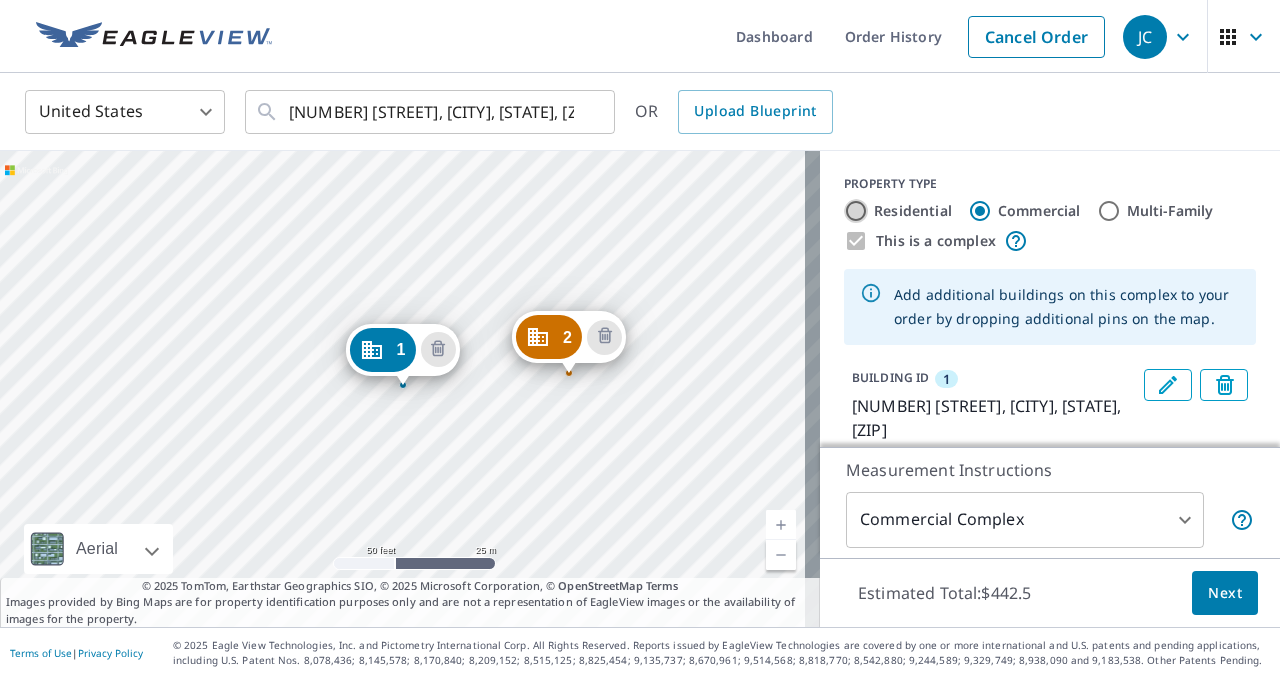 click on "Residential" at bounding box center (856, 211) 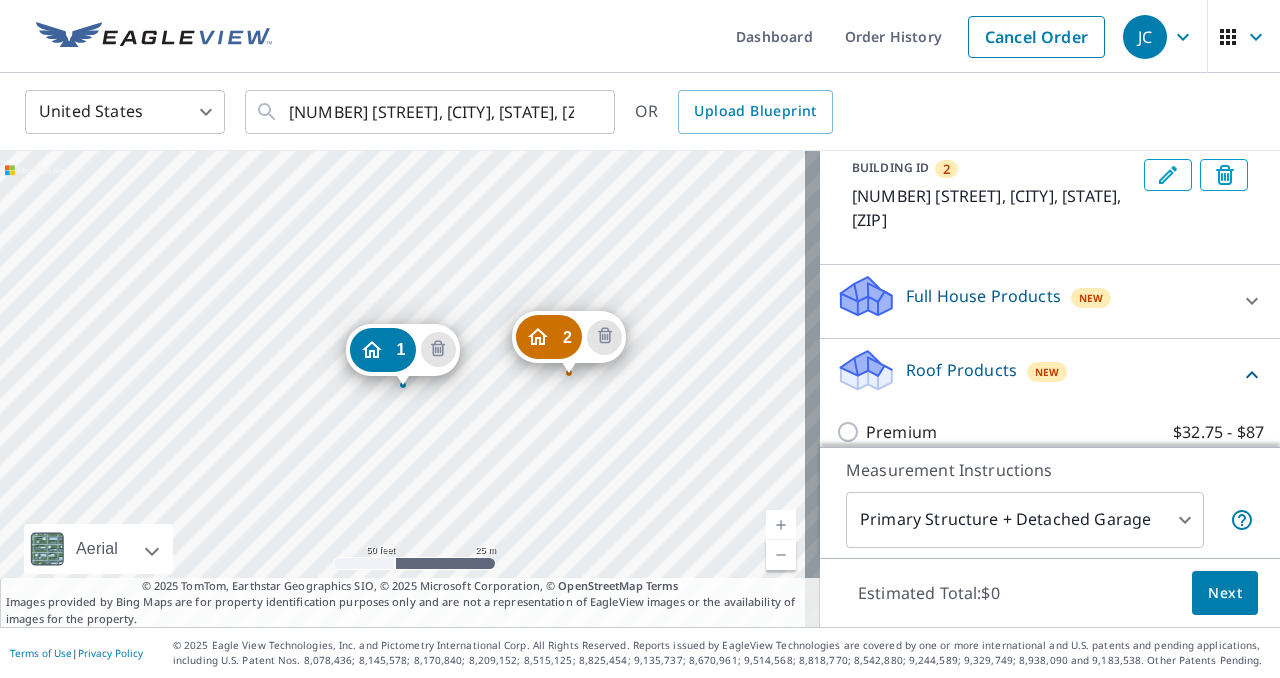 scroll, scrollTop: 311, scrollLeft: 0, axis: vertical 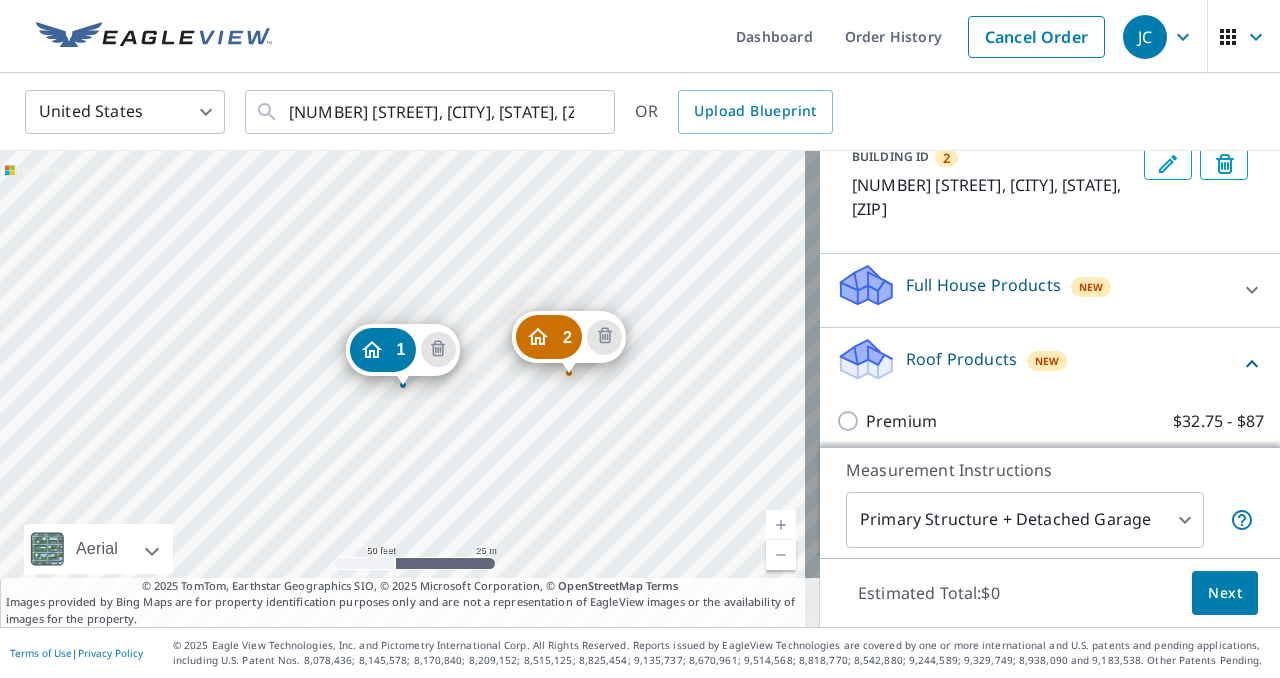 click on "Full House Products New" at bounding box center (1032, 290) 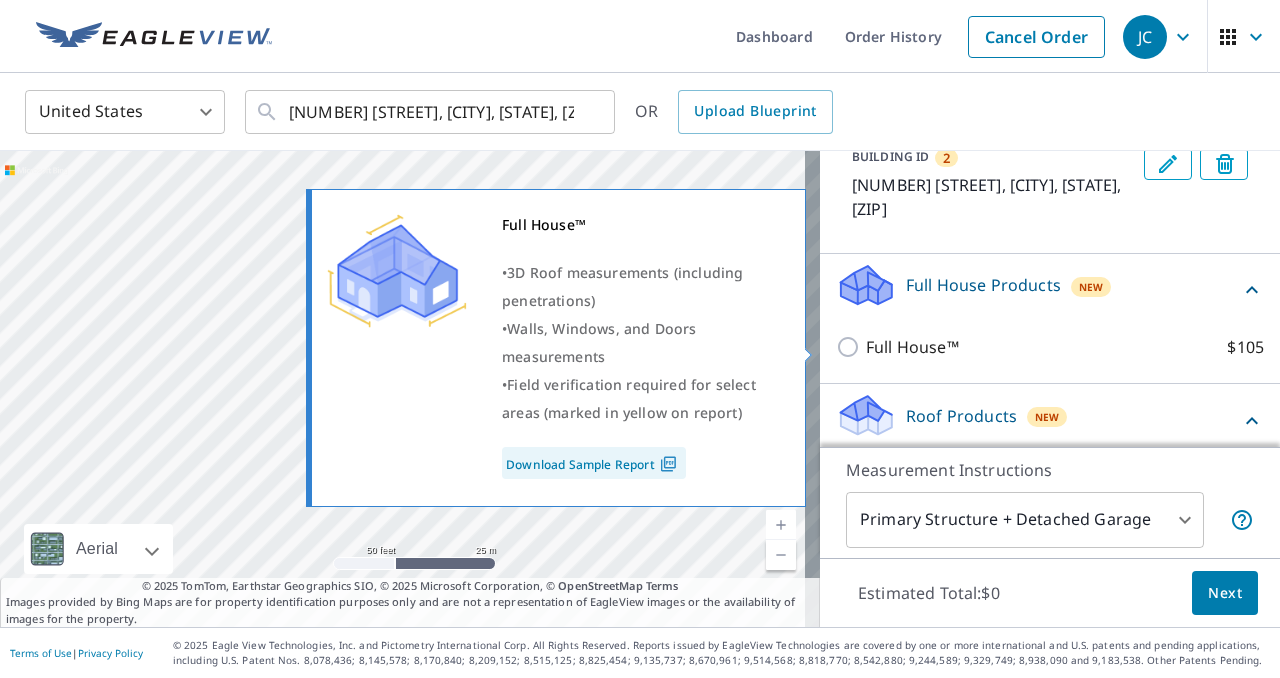 click on "Full House™ $105" at bounding box center [851, 347] 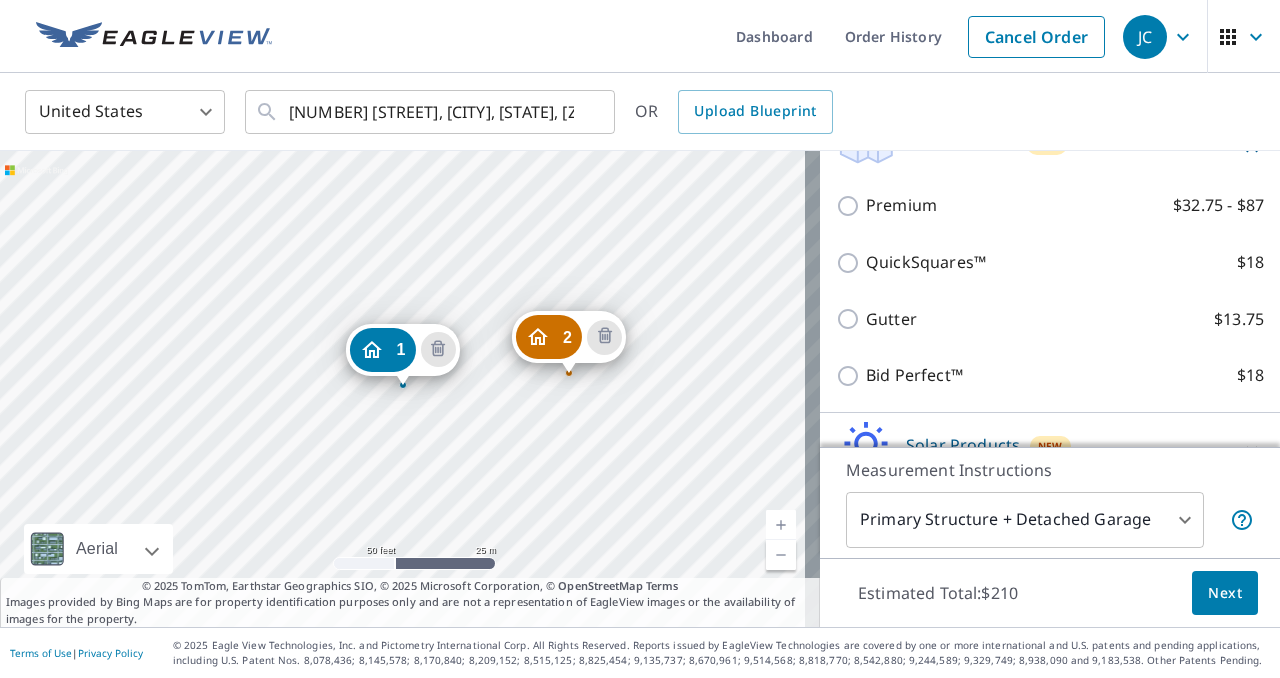 scroll, scrollTop: 880, scrollLeft: 0, axis: vertical 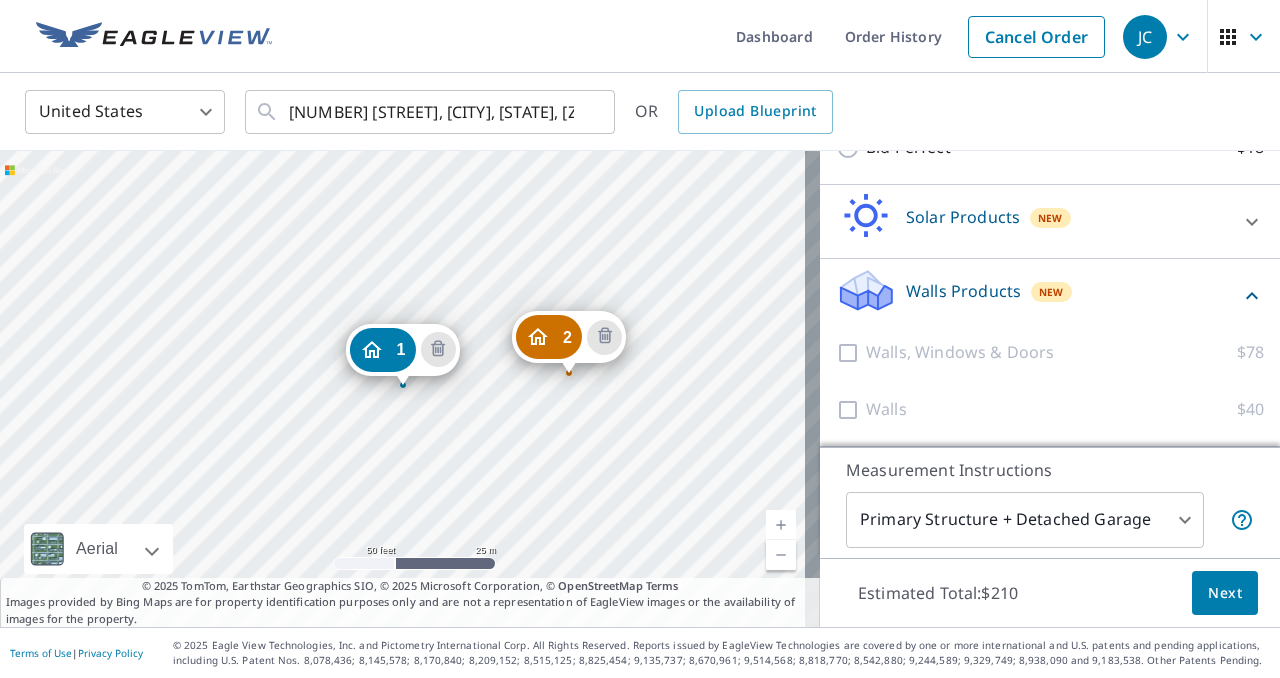 click on "JC JC
Dashboard Order History Cancel Order JC [COUNTRY] [COUNTRY_CODE] ​ [NUMBER] [STREET], [CITY], [STATE], [ZIP] ​ OR Upload Blueprint 2 [NUMBER] [STREET] [CITY], [STATE] [ZIP] 1 [NUMBER] [STREET] [CITY], [STATE], [ZIP] Aerial Road A standard road map Aerial A detailed look from above Labels Labels 50 feet 25 m © 2025 TomTom, © Vexcel Imaging, © 2025 Microsoft Corporation,  © OpenStreetMap Terms © 2025 TomTom, Earthstar Geographics SIO, © 2025 Microsoft Corporation, ©   OpenStreetMap   Terms Images provided by Bing Maps are for property identification purposes only and are not a representation of EagleView images or the availability of images for the property. PROPERTY TYPE Residential Commercial Multi-Family This is a complex Add additional buildings on this complex to your order by dropping additional pins on the map. BUILDING ID 1 [NUMBER] [STREET], [CITY], [STATE], [ZIP] BUILDING ID 2 [NUMBER] [STREET] [CITY], [STATE] [ZIP] Full House Products New Full House™" at bounding box center [640, 339] 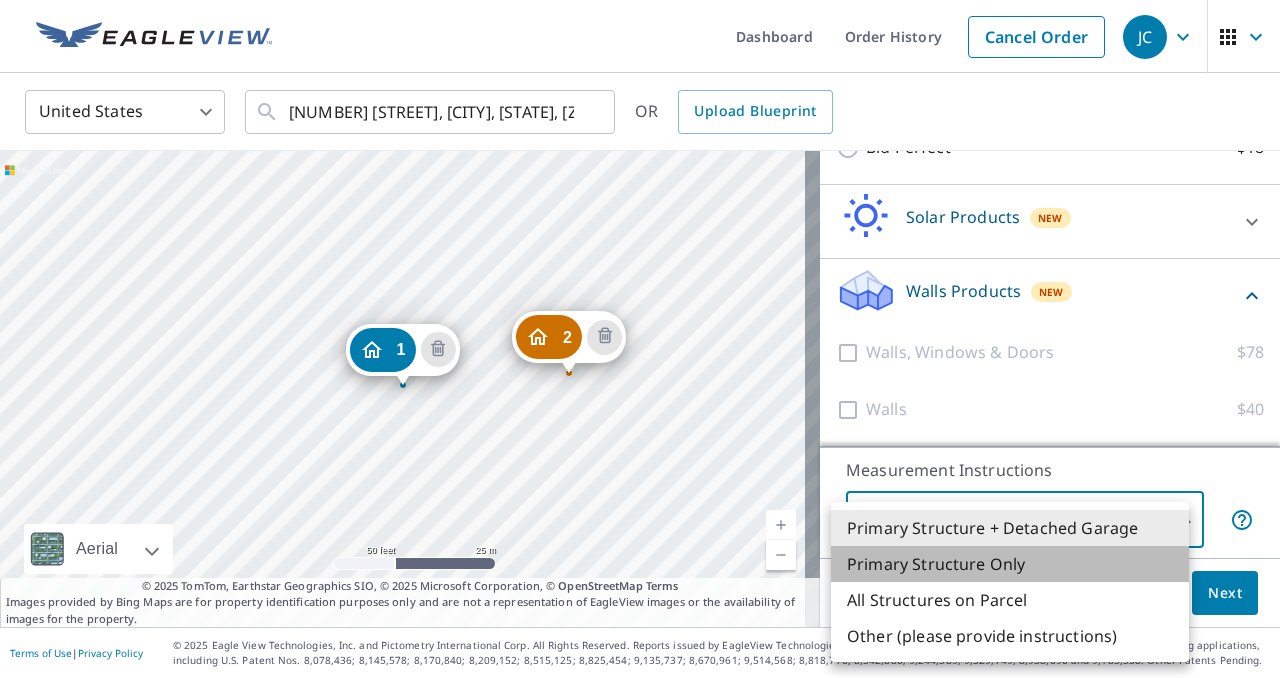 click on "Primary Structure Only" at bounding box center [1010, 564] 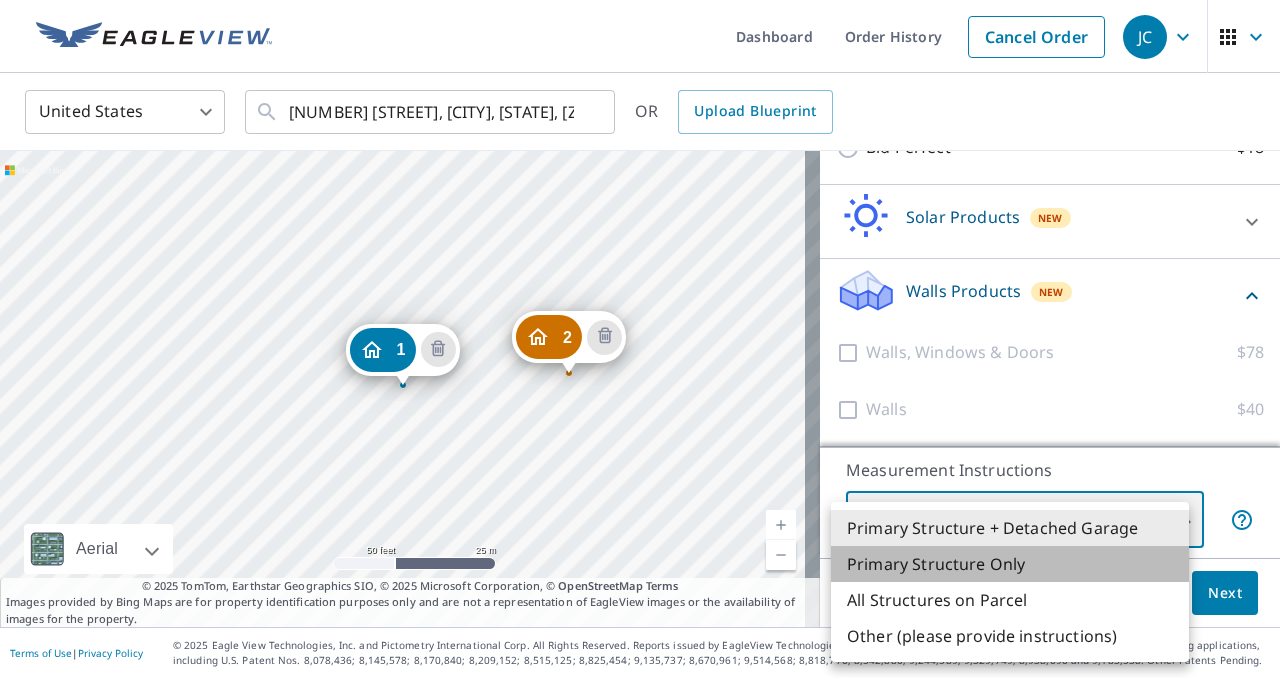 type on "2" 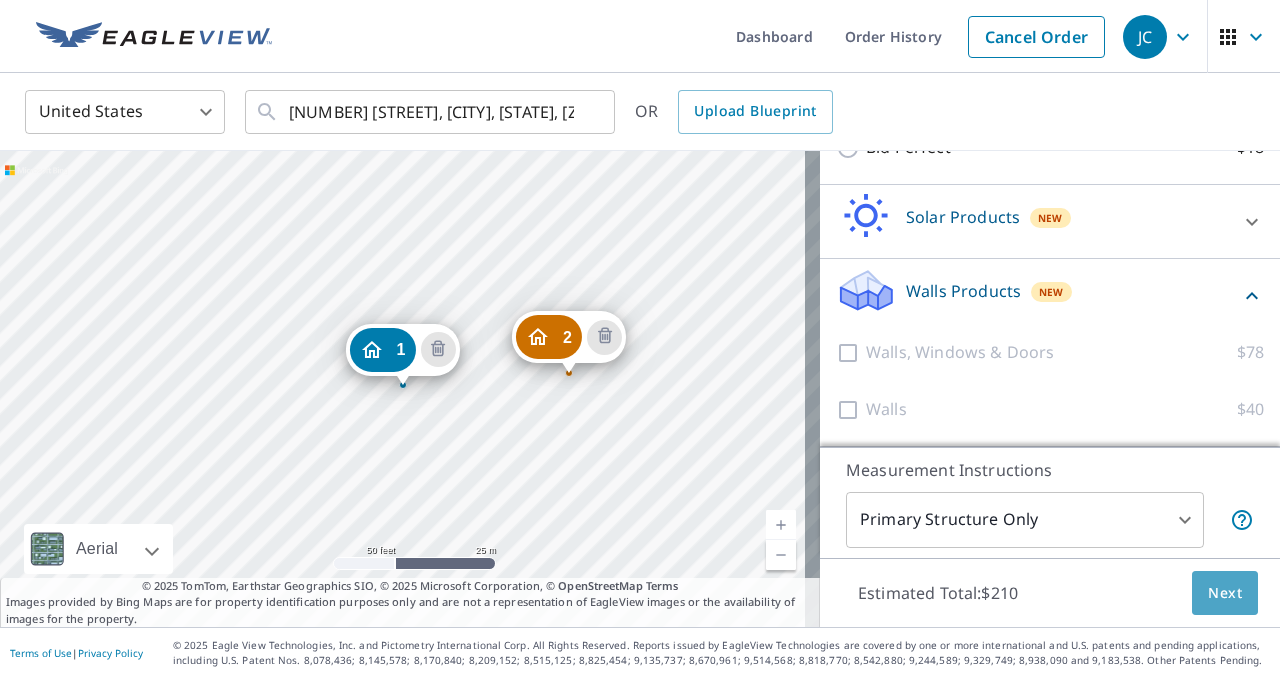 click on "Next" at bounding box center [1225, 593] 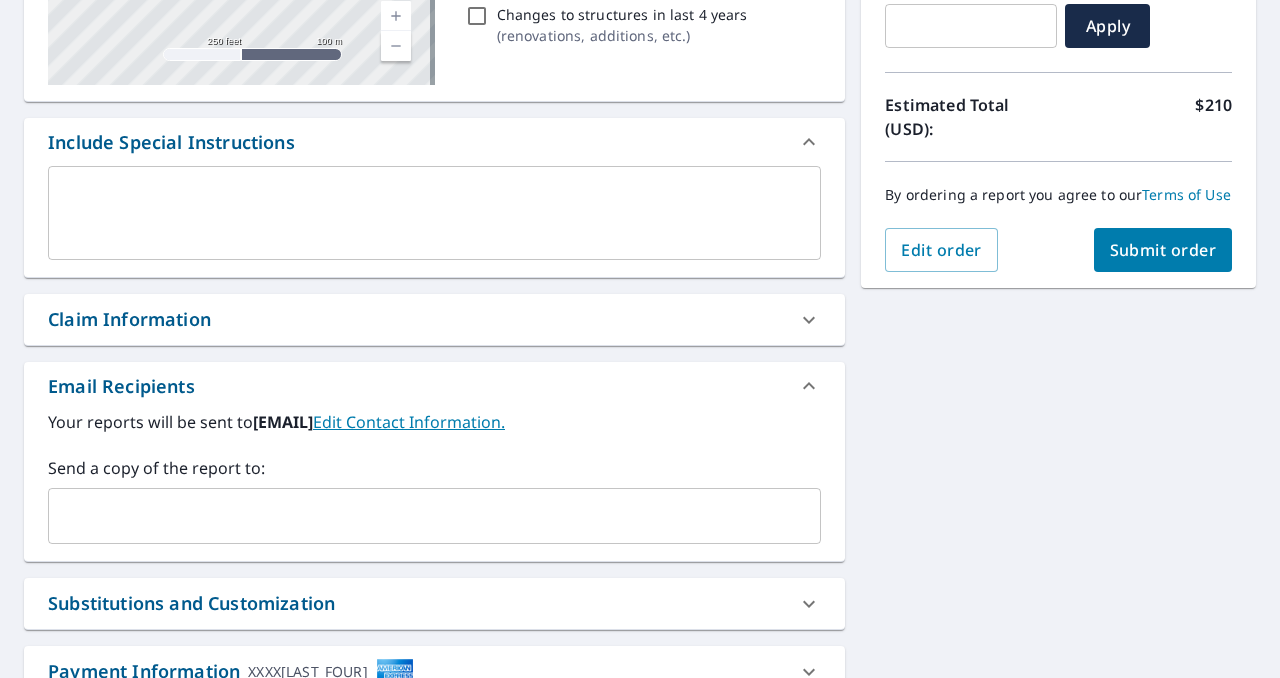 scroll, scrollTop: 618, scrollLeft: 0, axis: vertical 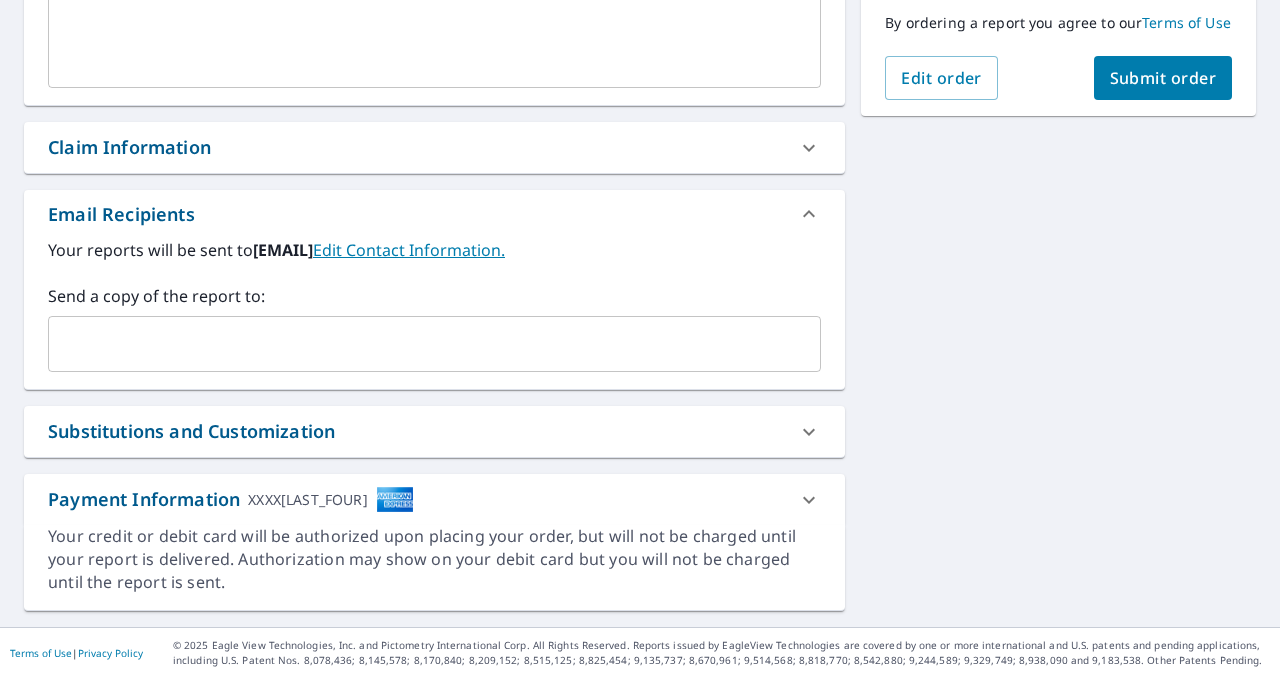 click on "Submit order" at bounding box center (1163, 78) 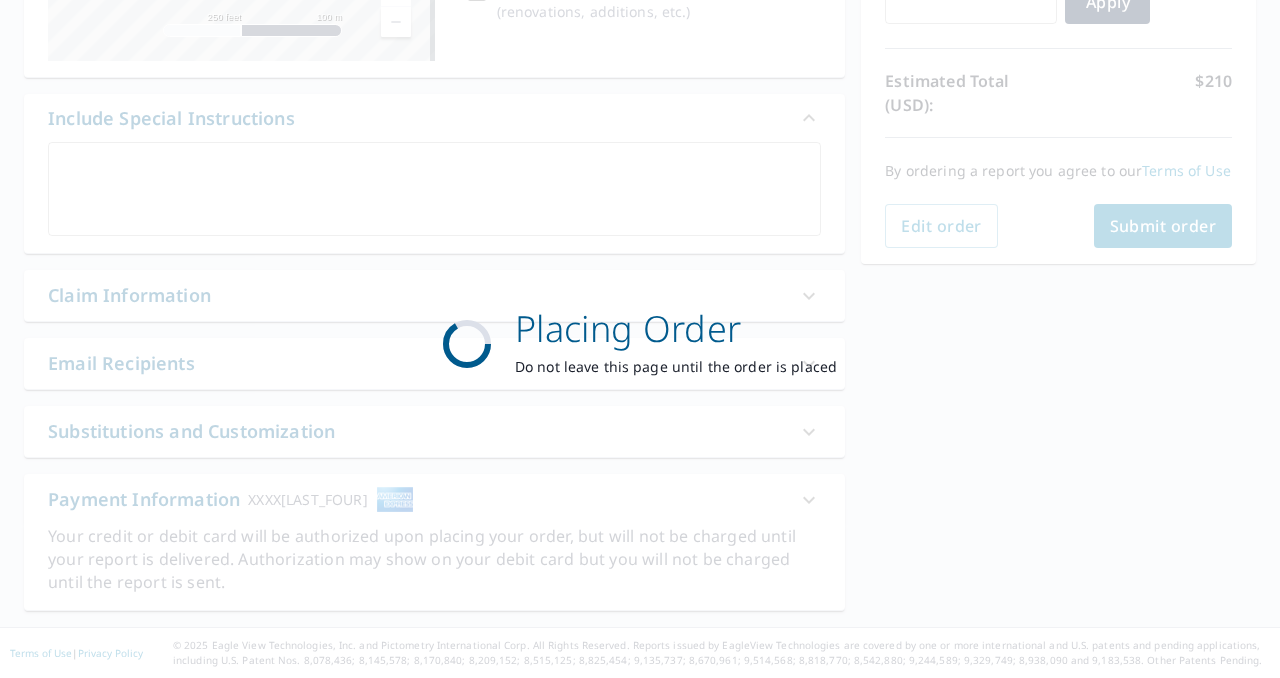 scroll, scrollTop: 470, scrollLeft: 0, axis: vertical 